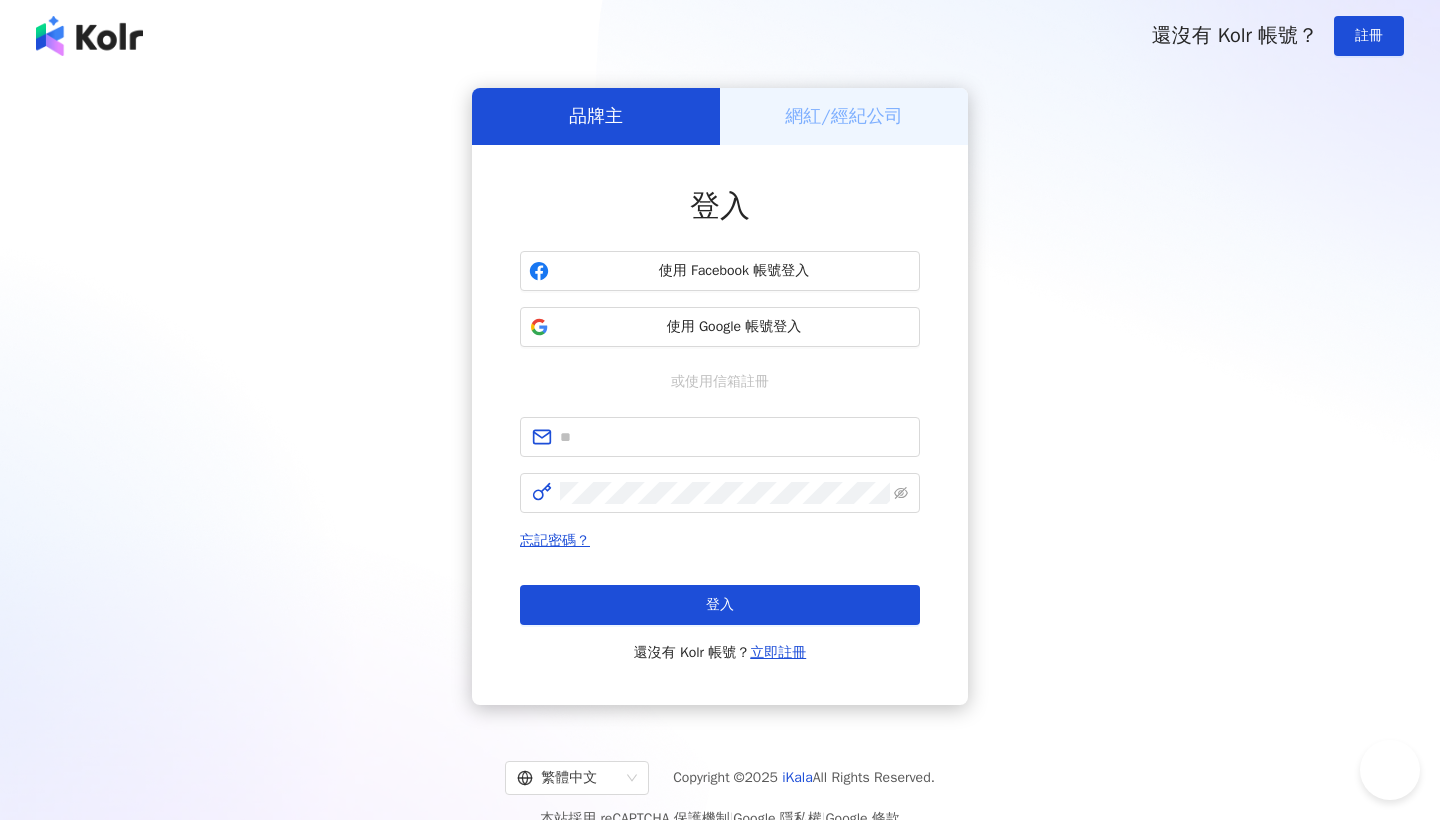 scroll, scrollTop: 0, scrollLeft: 0, axis: both 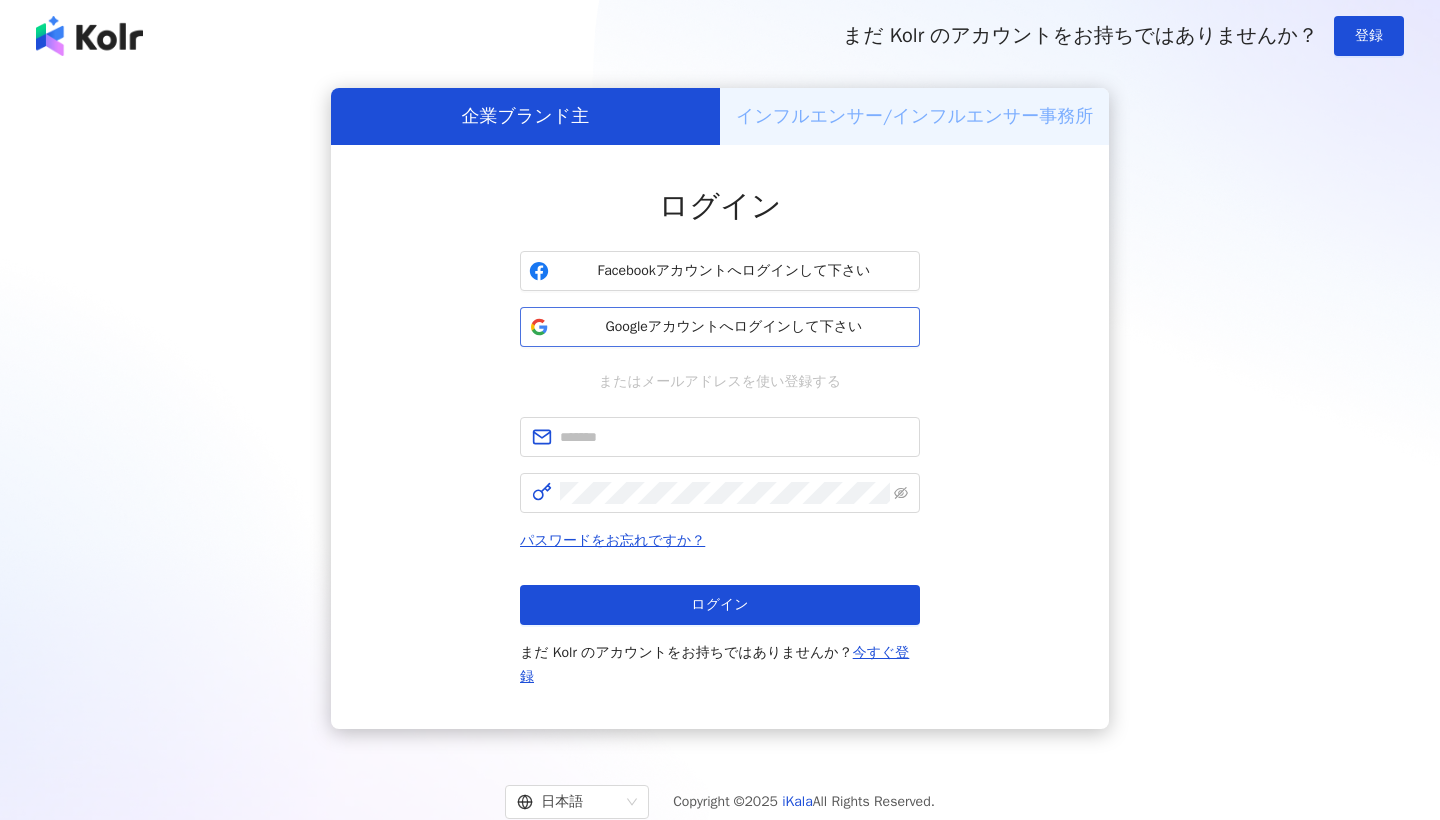 click on "Googleアカウントへログインして下さい" at bounding box center (734, 327) 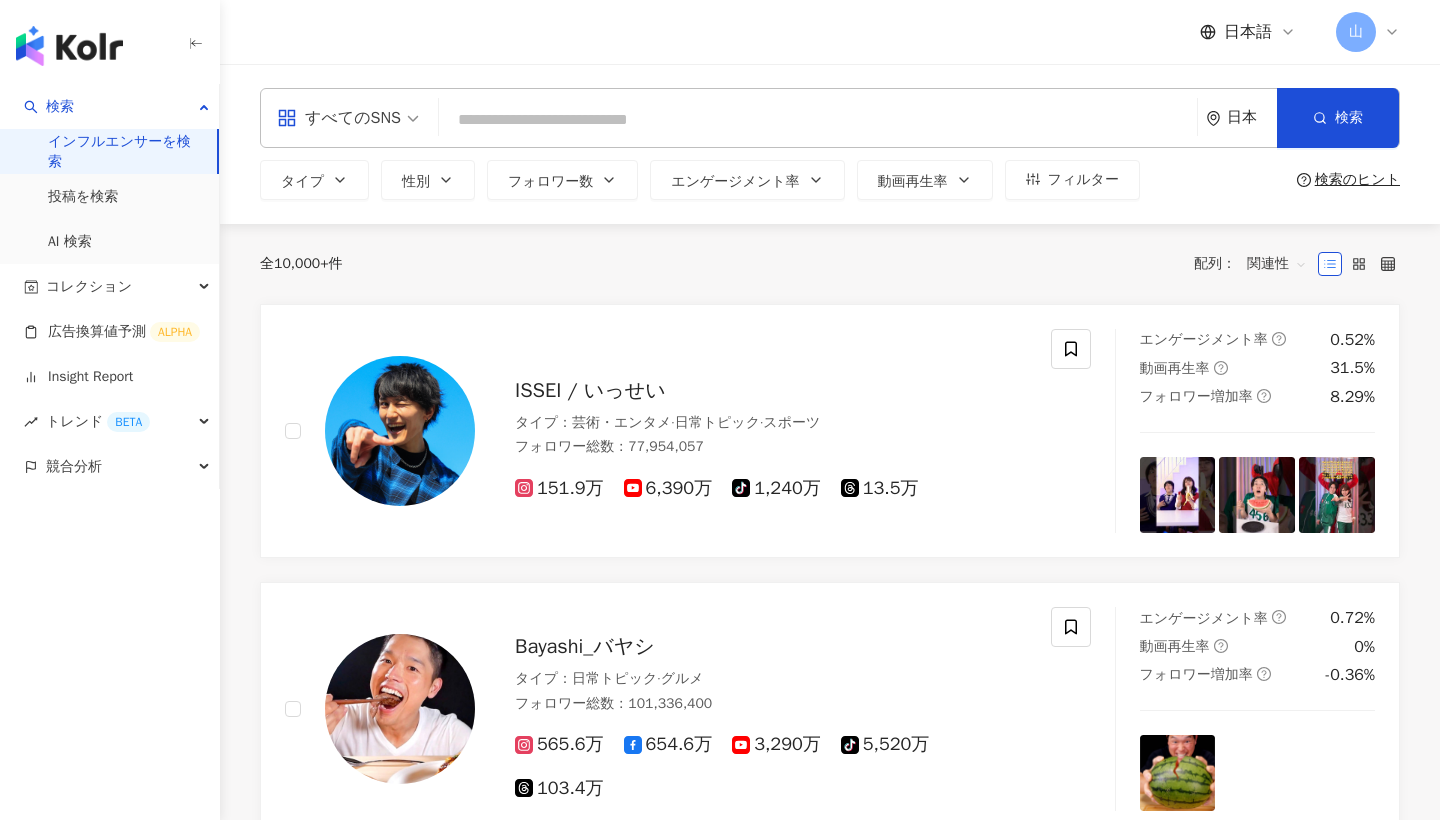scroll, scrollTop: 0, scrollLeft: 0, axis: both 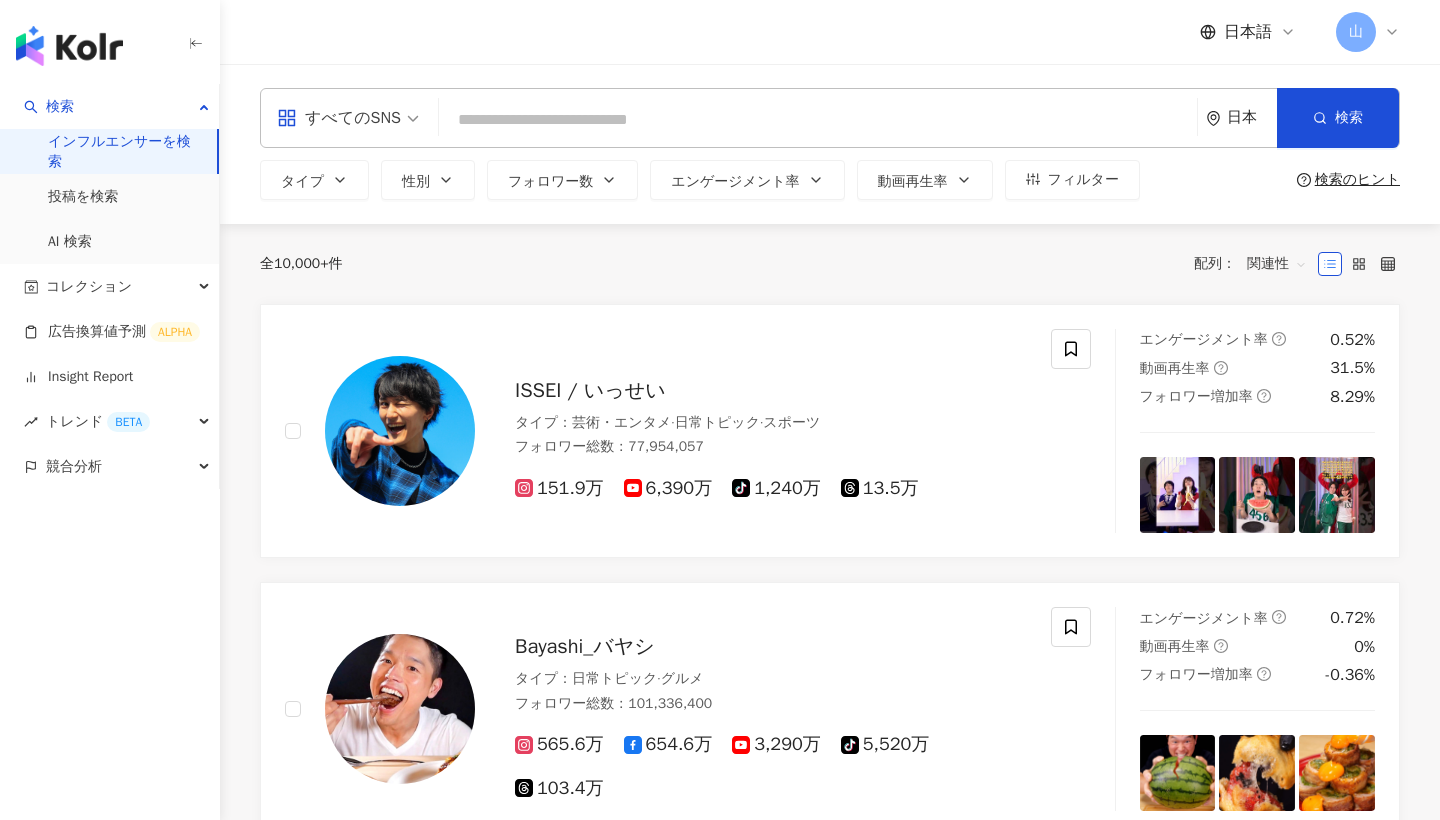 click at bounding box center (818, 120) 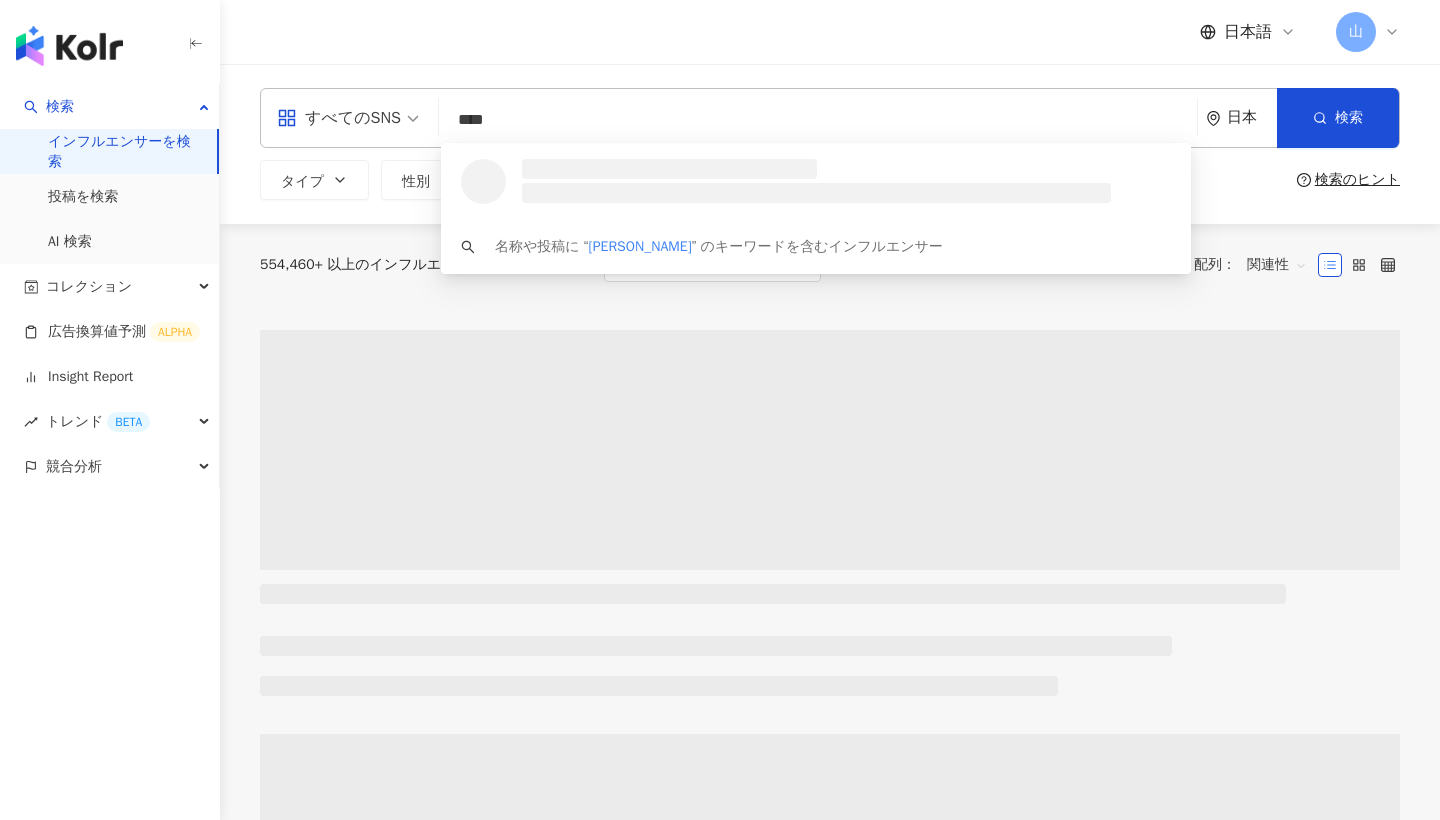 click on "****" at bounding box center (818, 120) 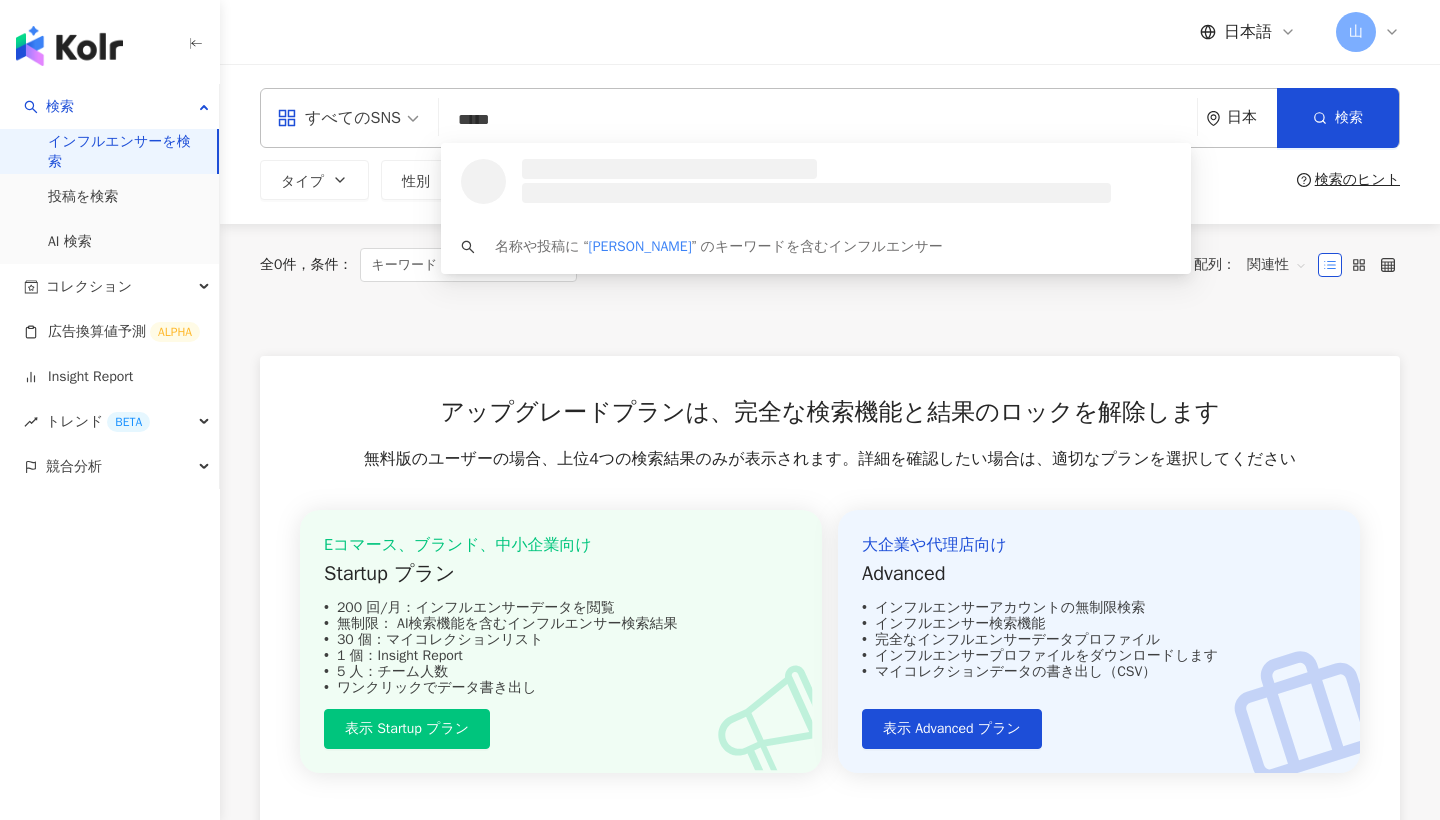 type on "****" 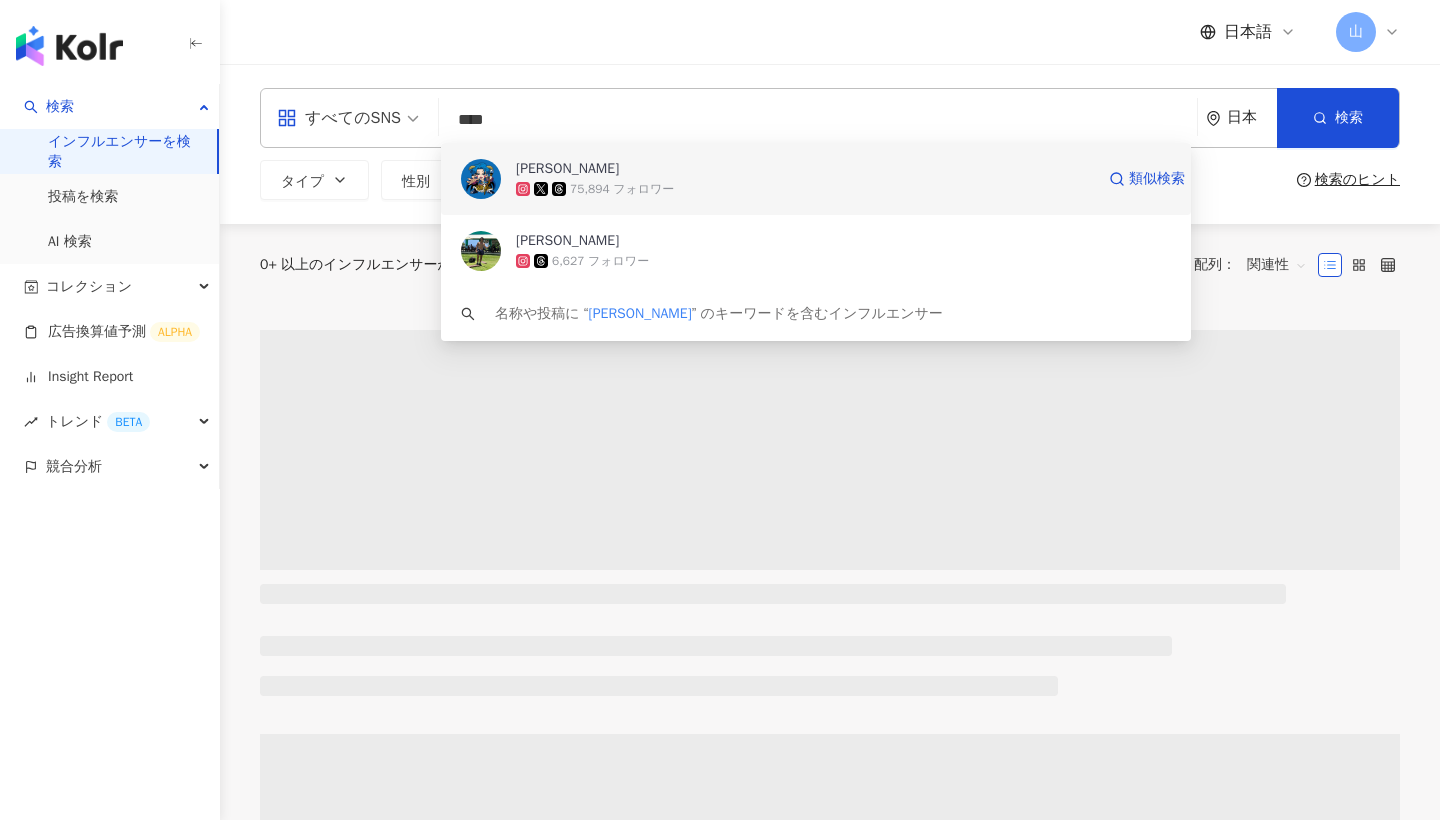 click 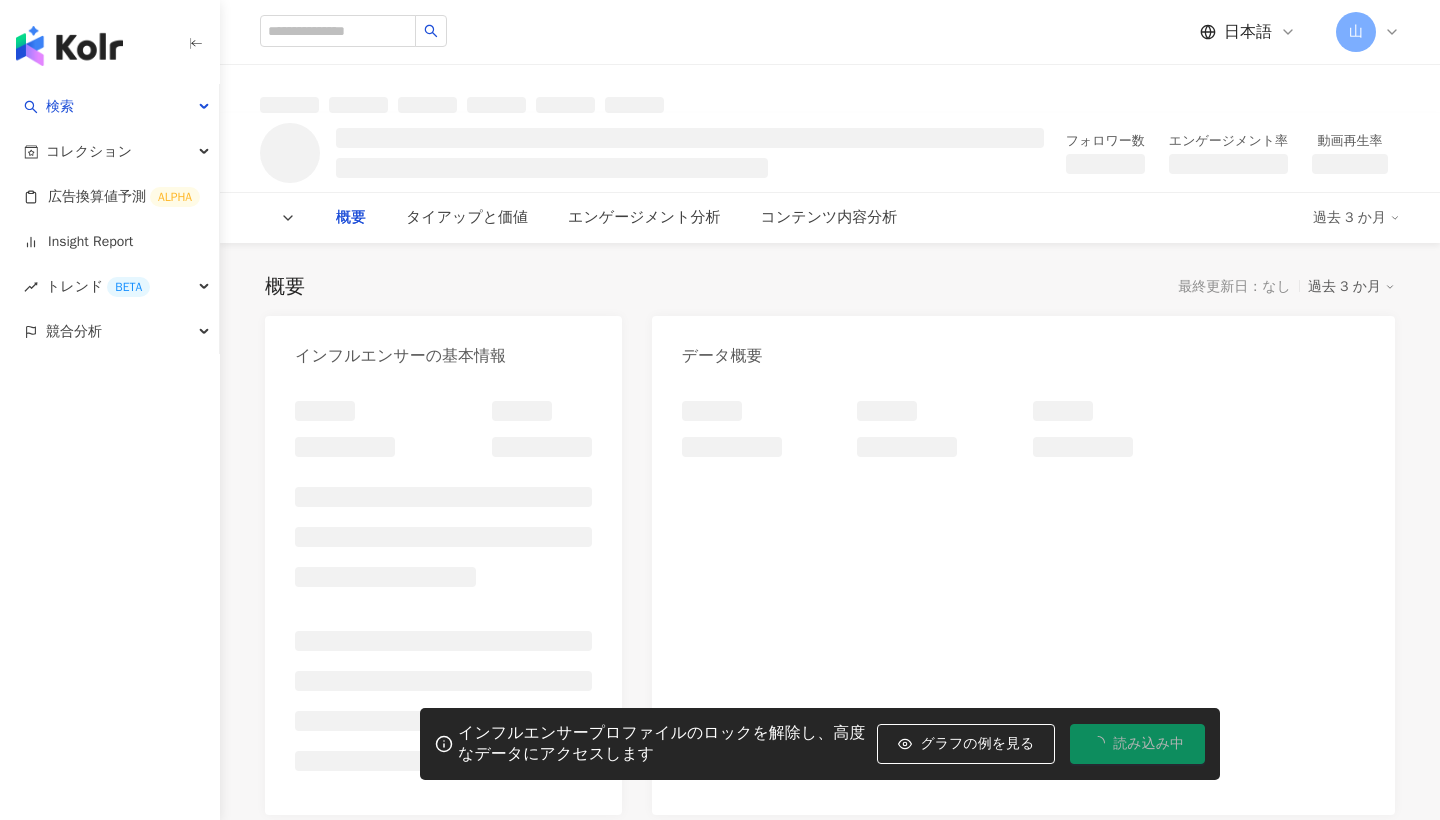scroll, scrollTop: 0, scrollLeft: 0, axis: both 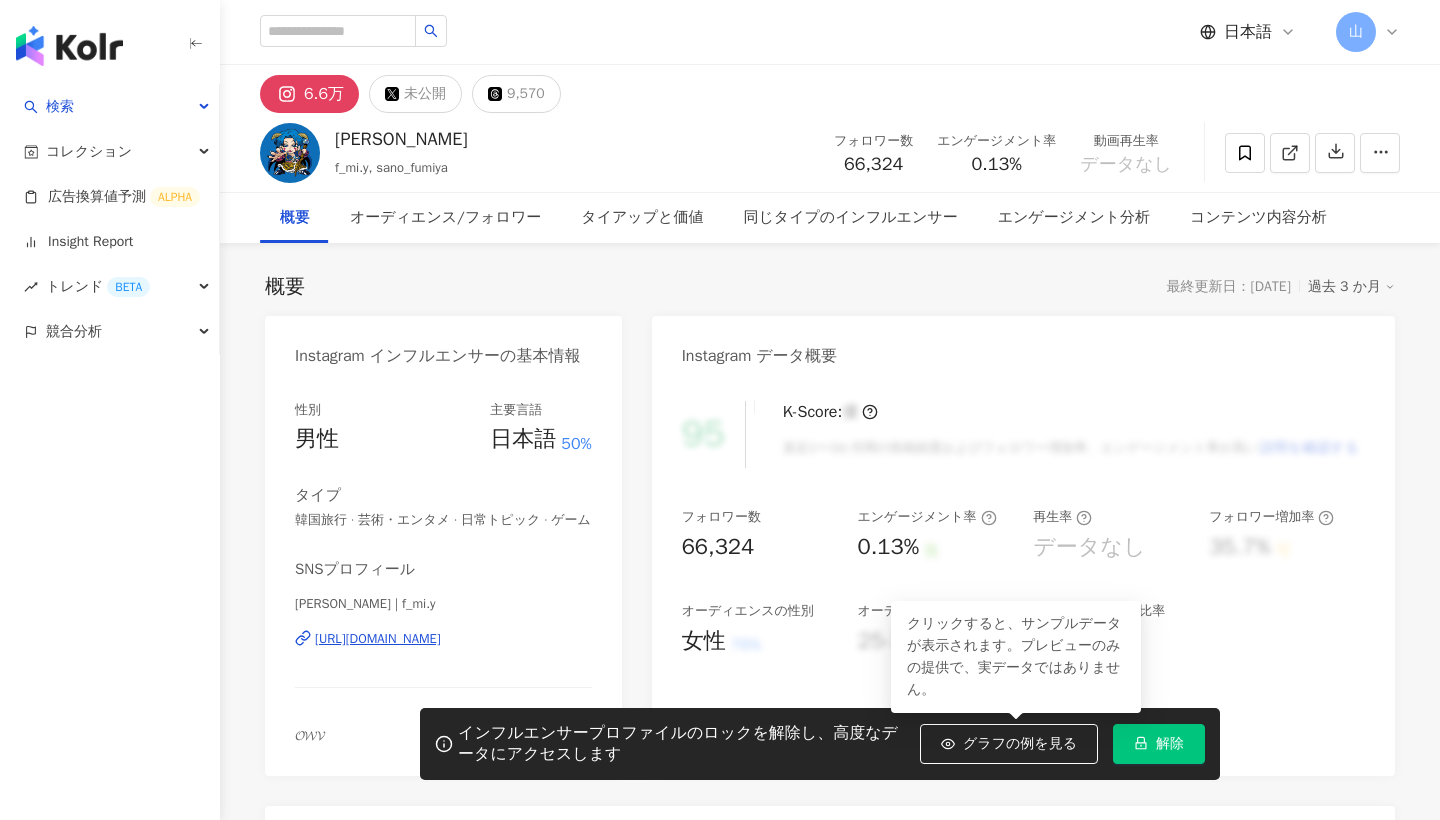 click on "解除" at bounding box center [1170, 744] 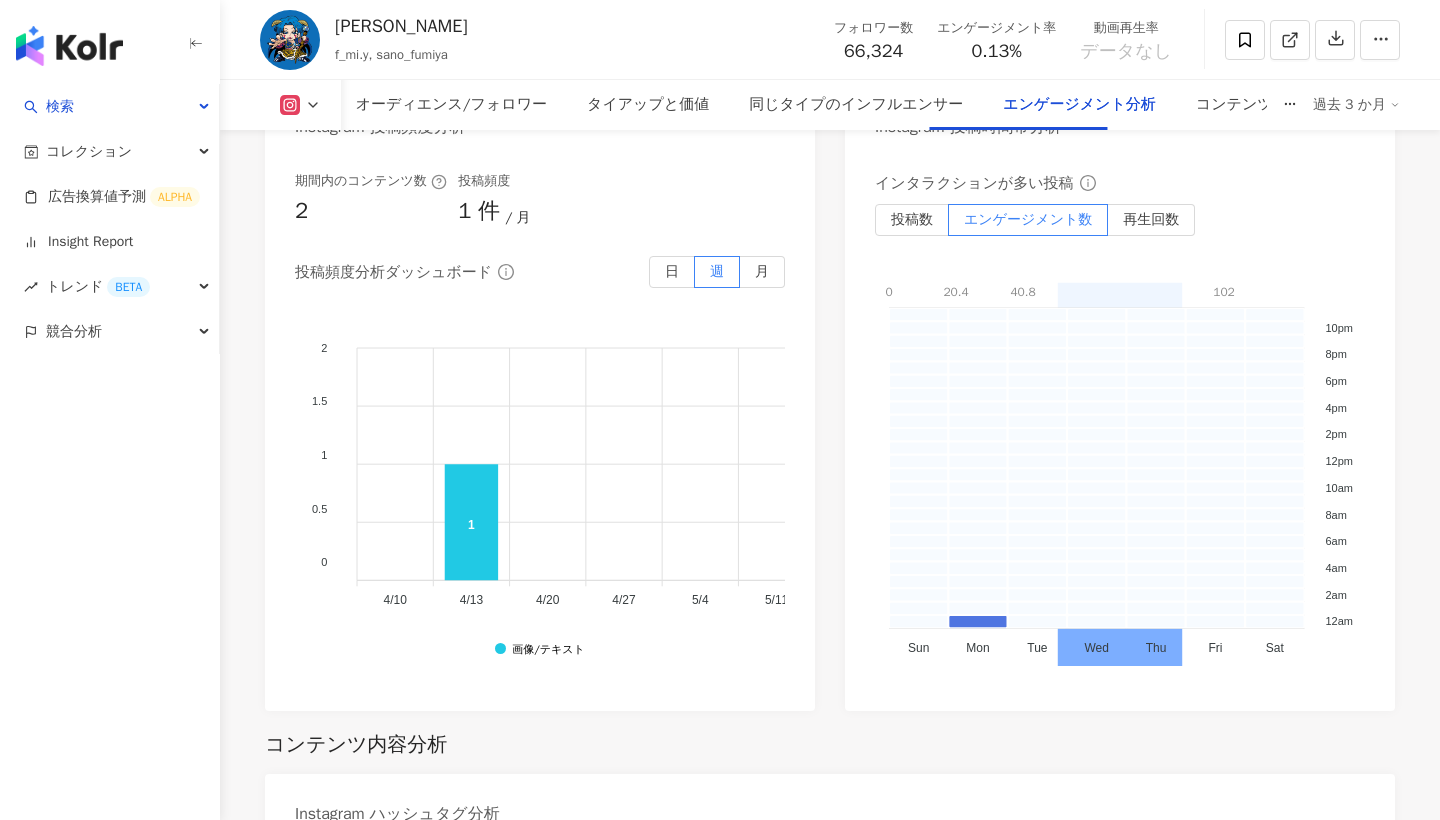 scroll, scrollTop: 4838, scrollLeft: 0, axis: vertical 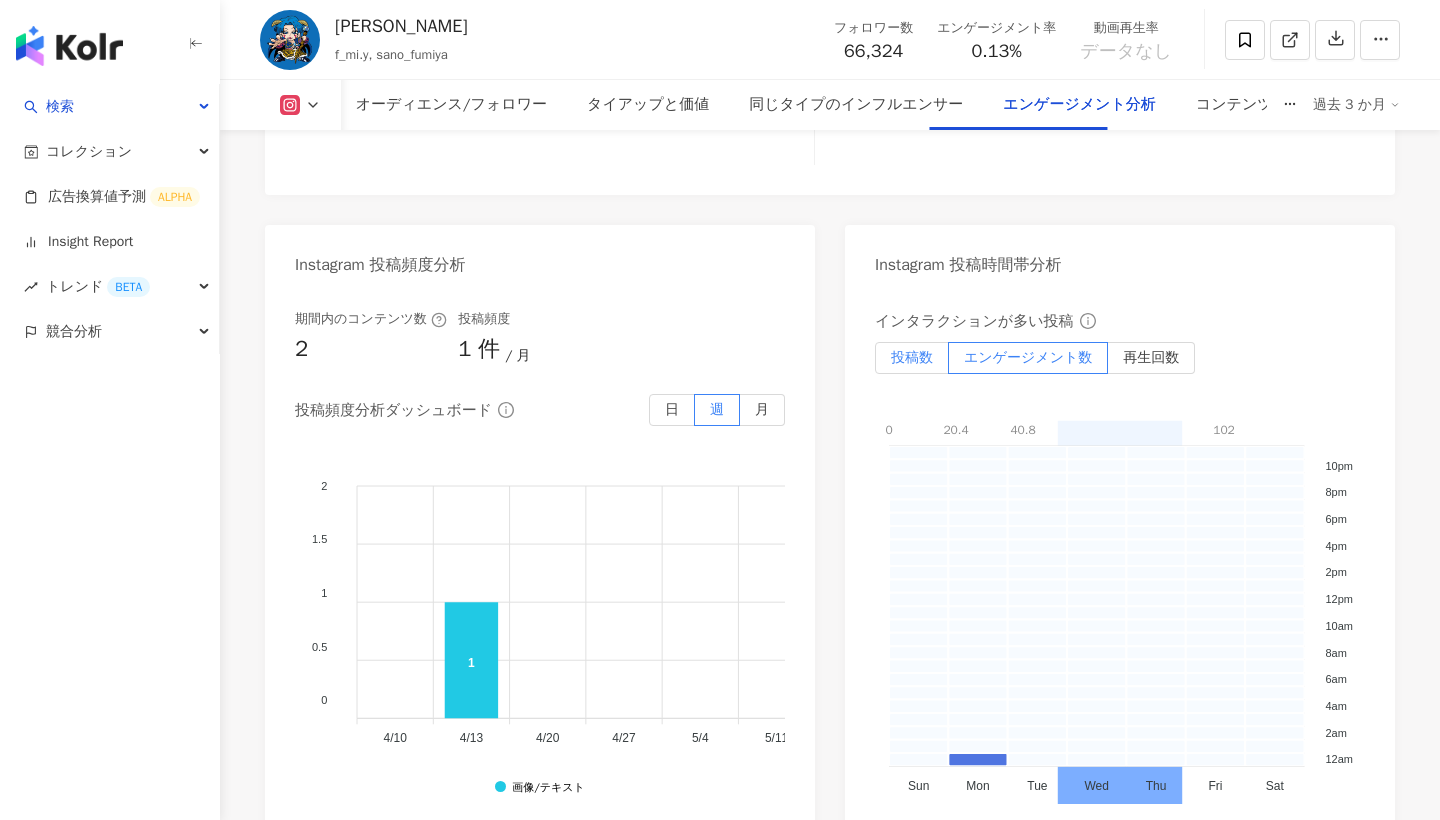 click on "投稿数" at bounding box center (912, 358) 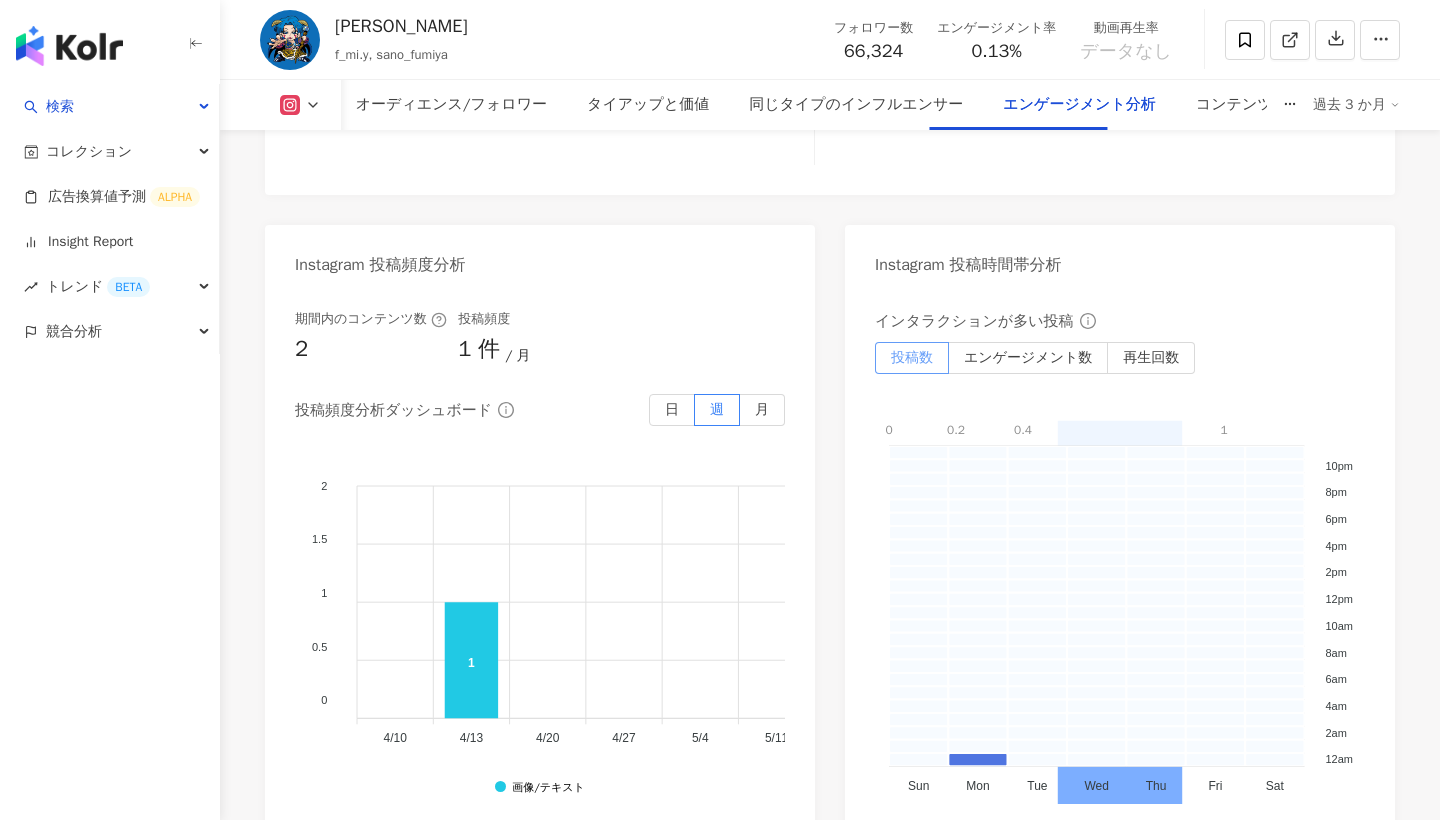 click on "投稿数" at bounding box center [912, 357] 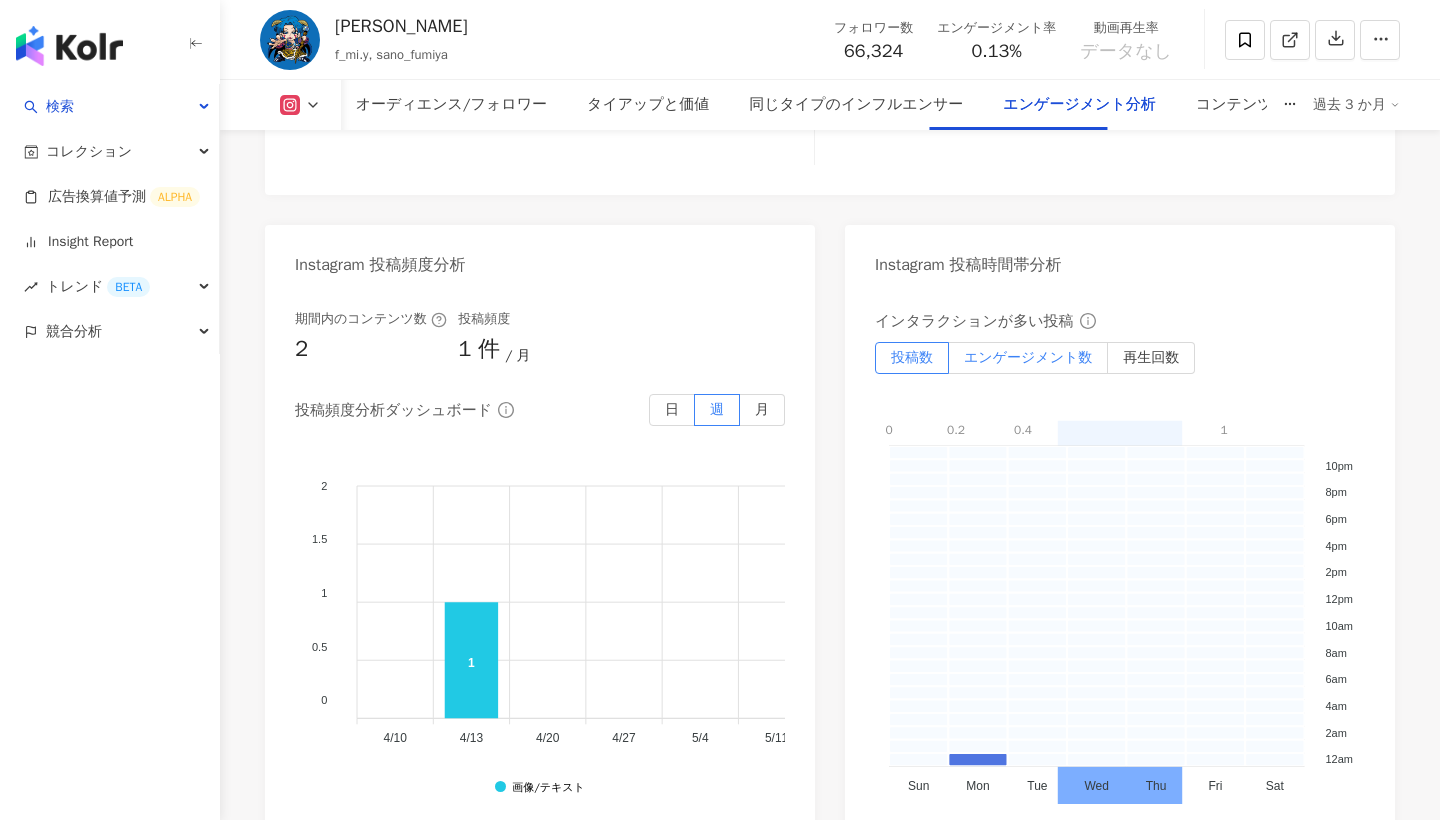 click on "エンゲージメント数" at bounding box center (1028, 357) 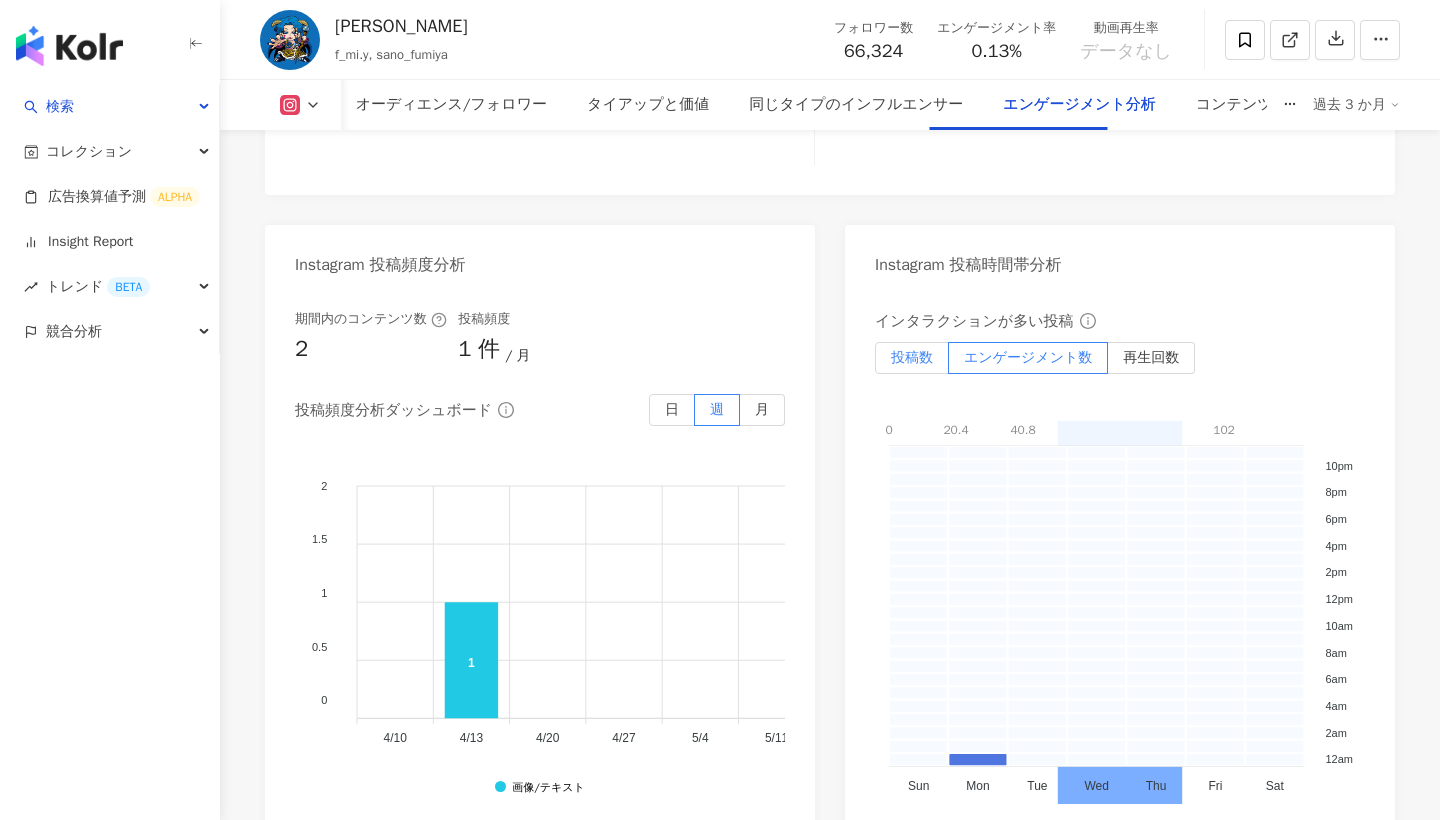 click on "投稿数" at bounding box center (912, 358) 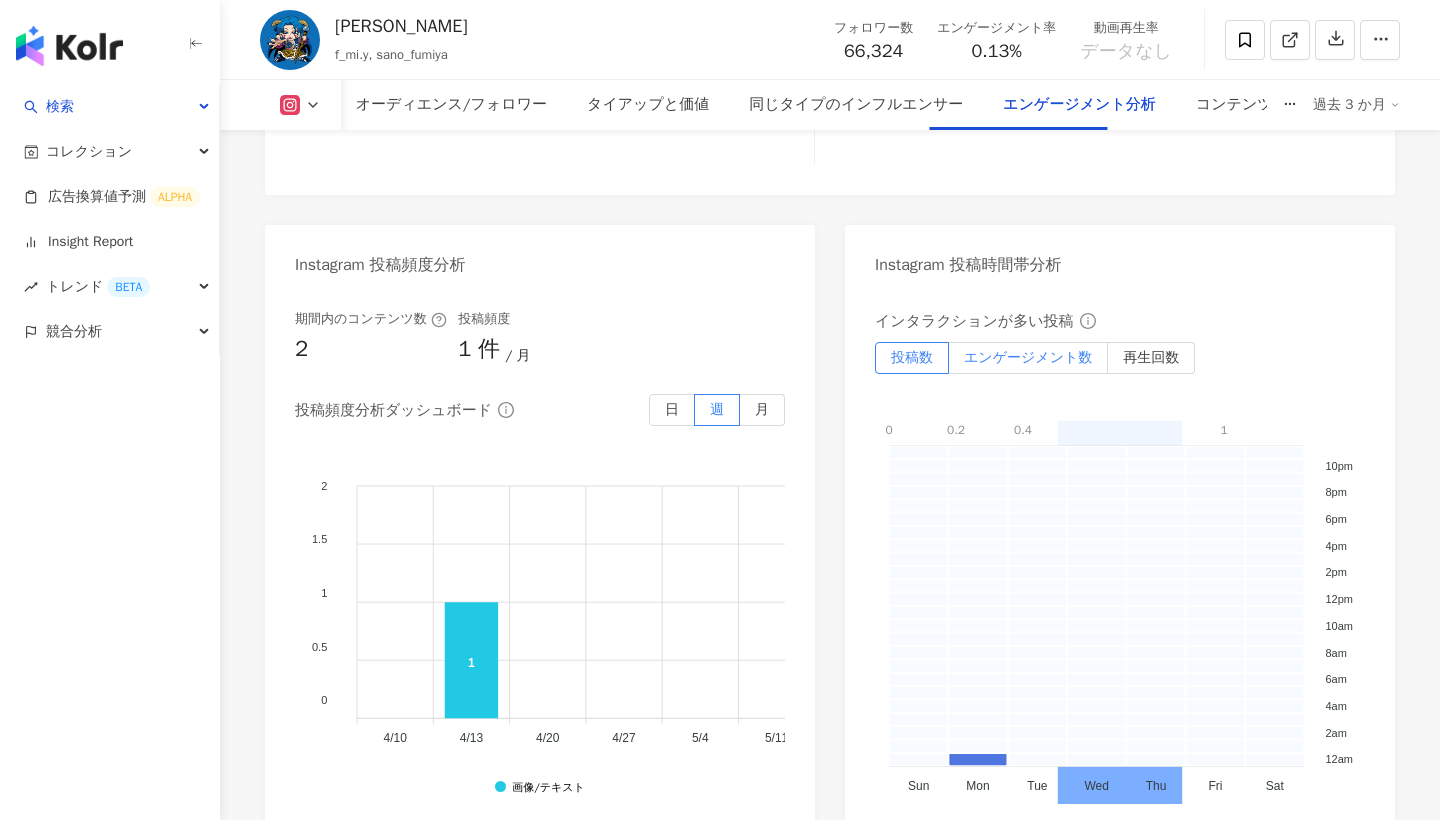 click on "エンゲージメント数" at bounding box center (1028, 358) 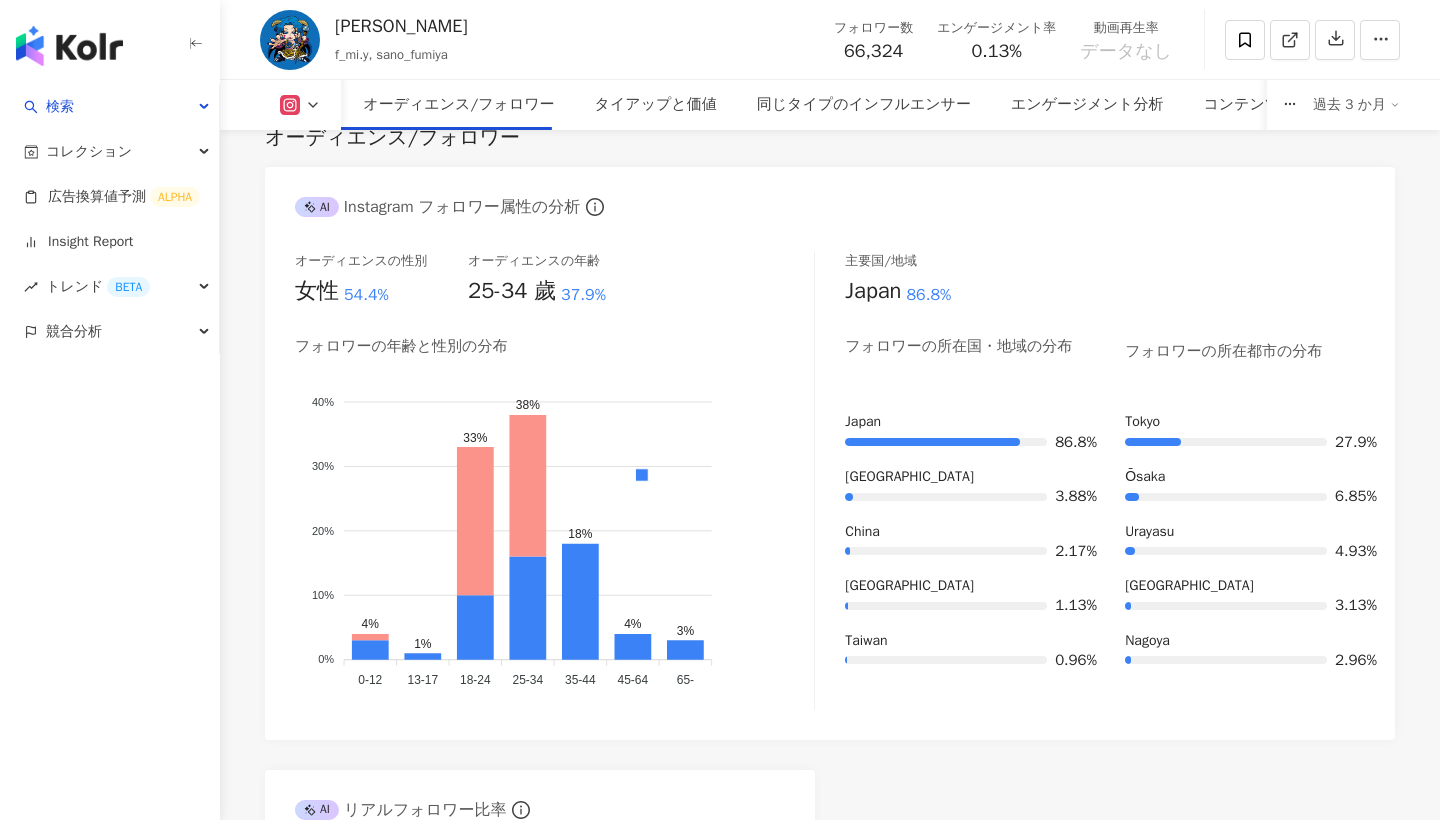 scroll, scrollTop: 1509, scrollLeft: 0, axis: vertical 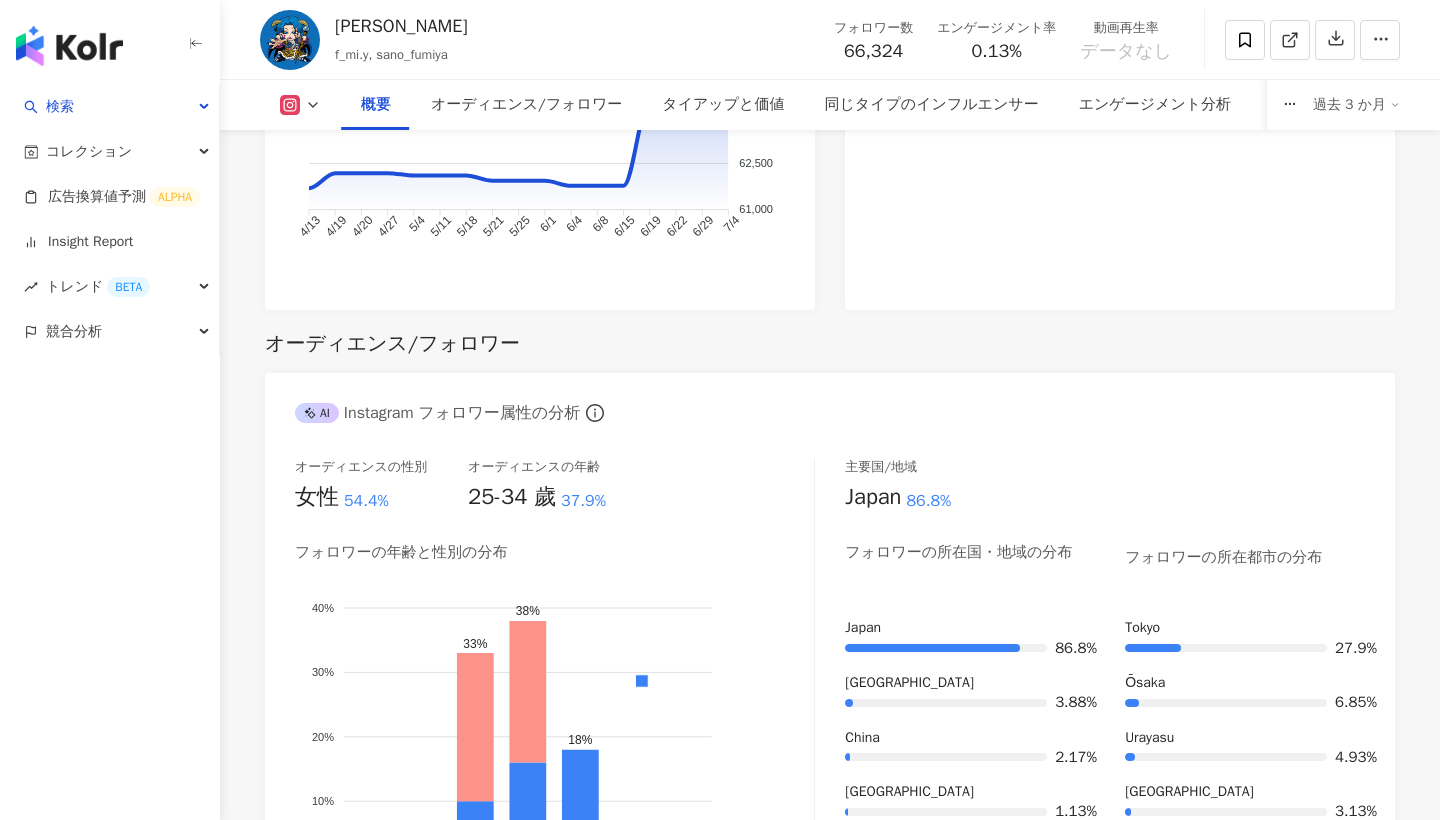 click at bounding box center [300, 105] 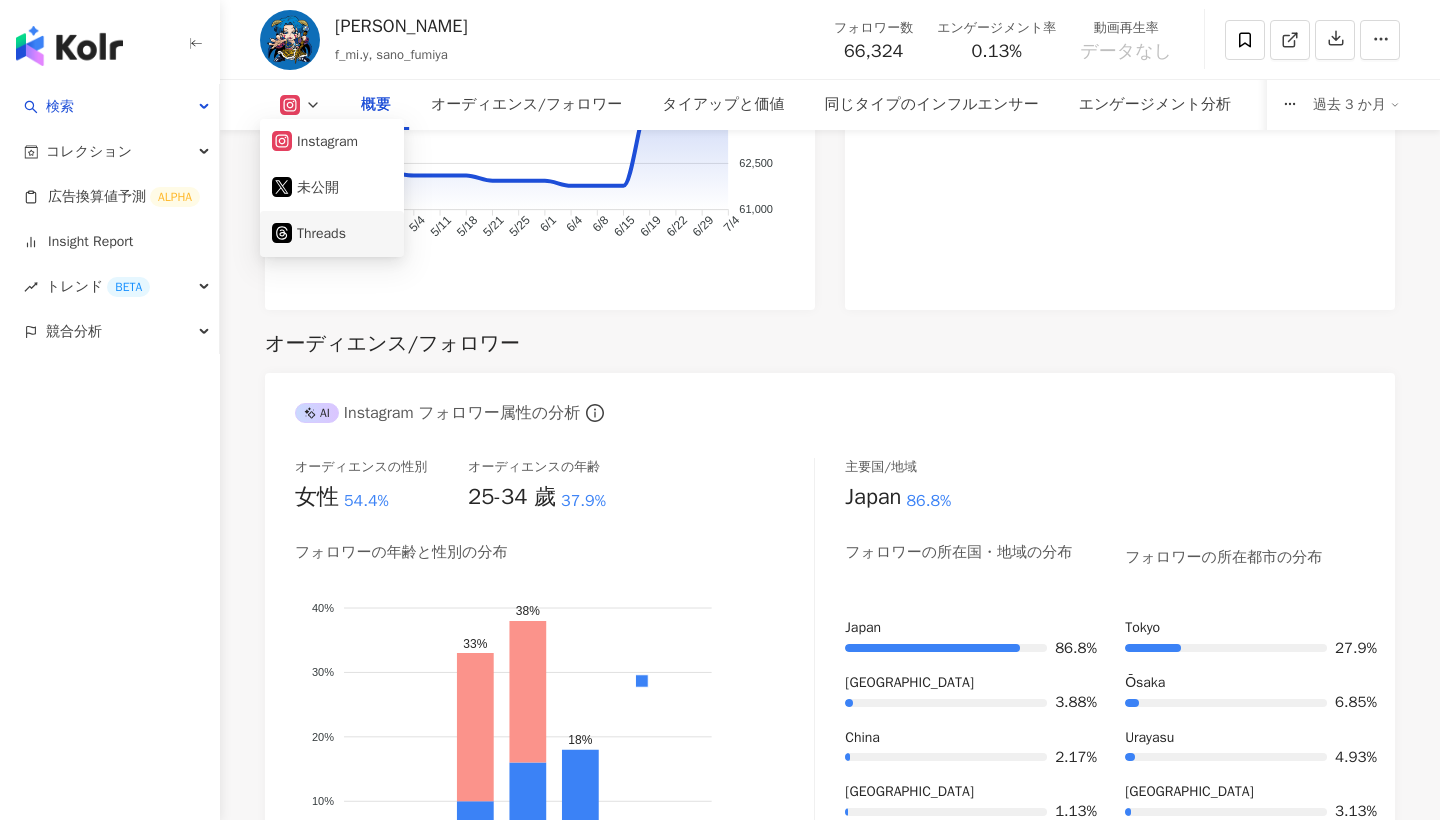 click on "Threads" at bounding box center (332, 234) 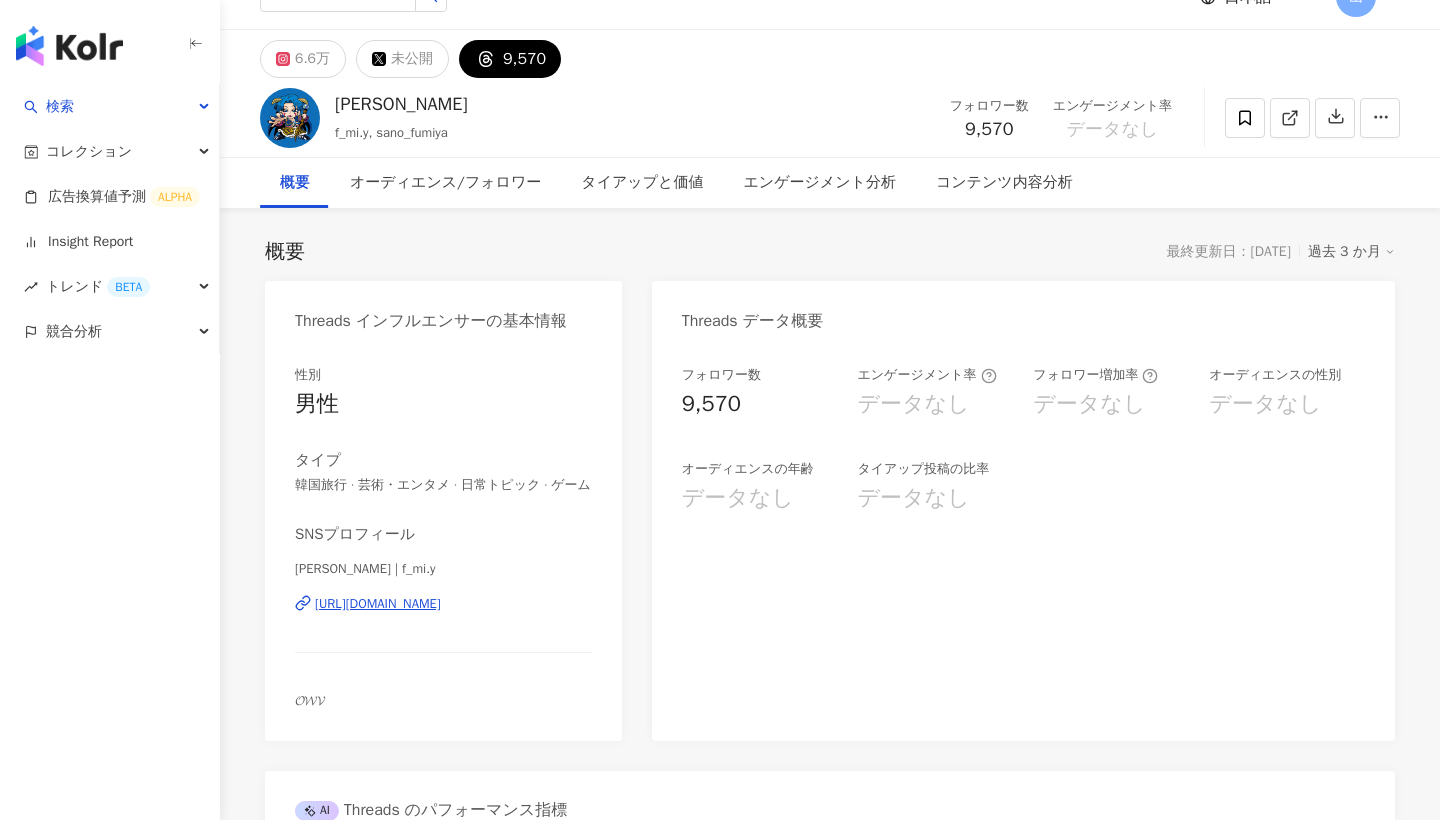 scroll, scrollTop: 38, scrollLeft: 0, axis: vertical 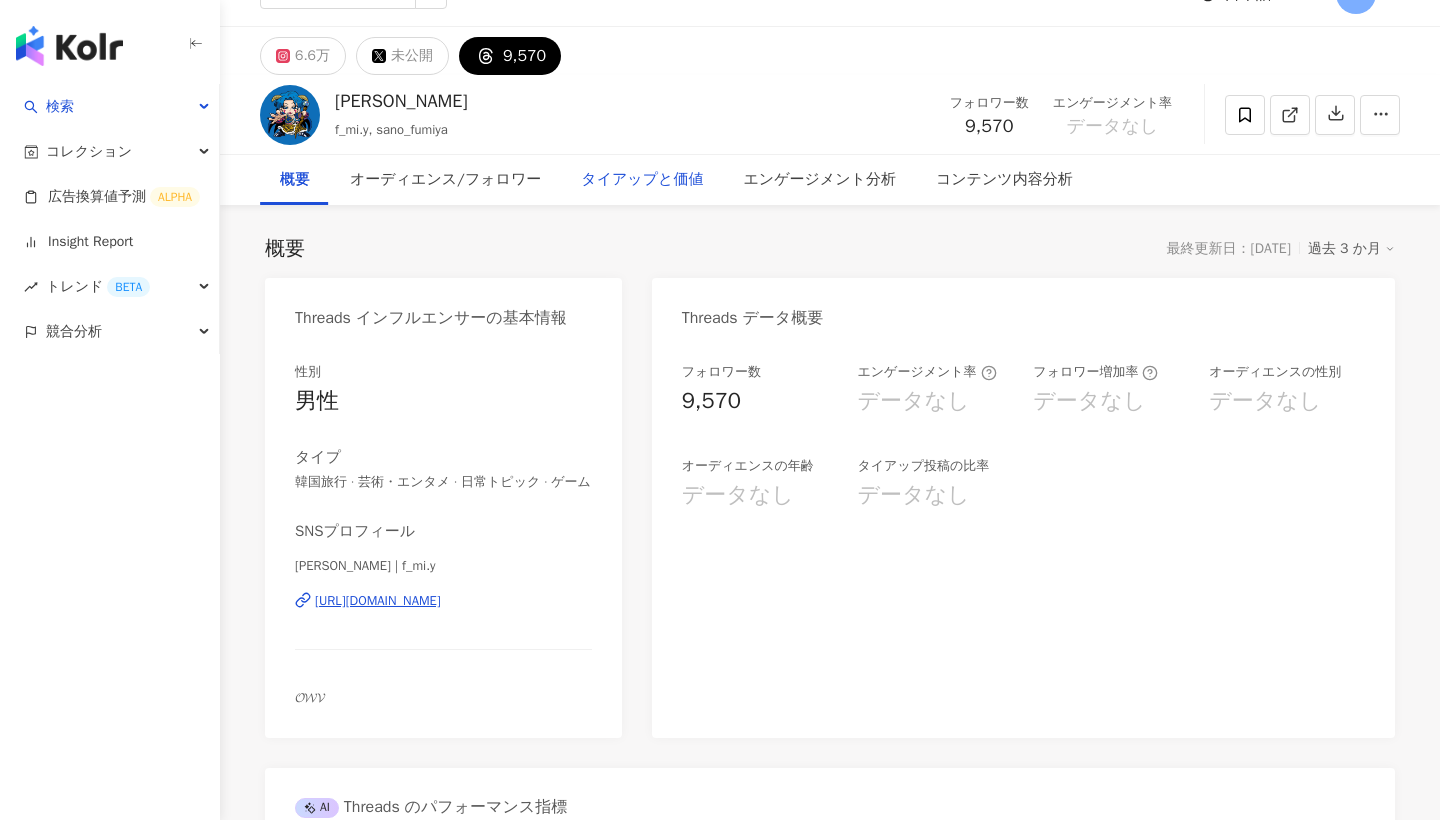 click on "タイアップと価値" at bounding box center (642, 180) 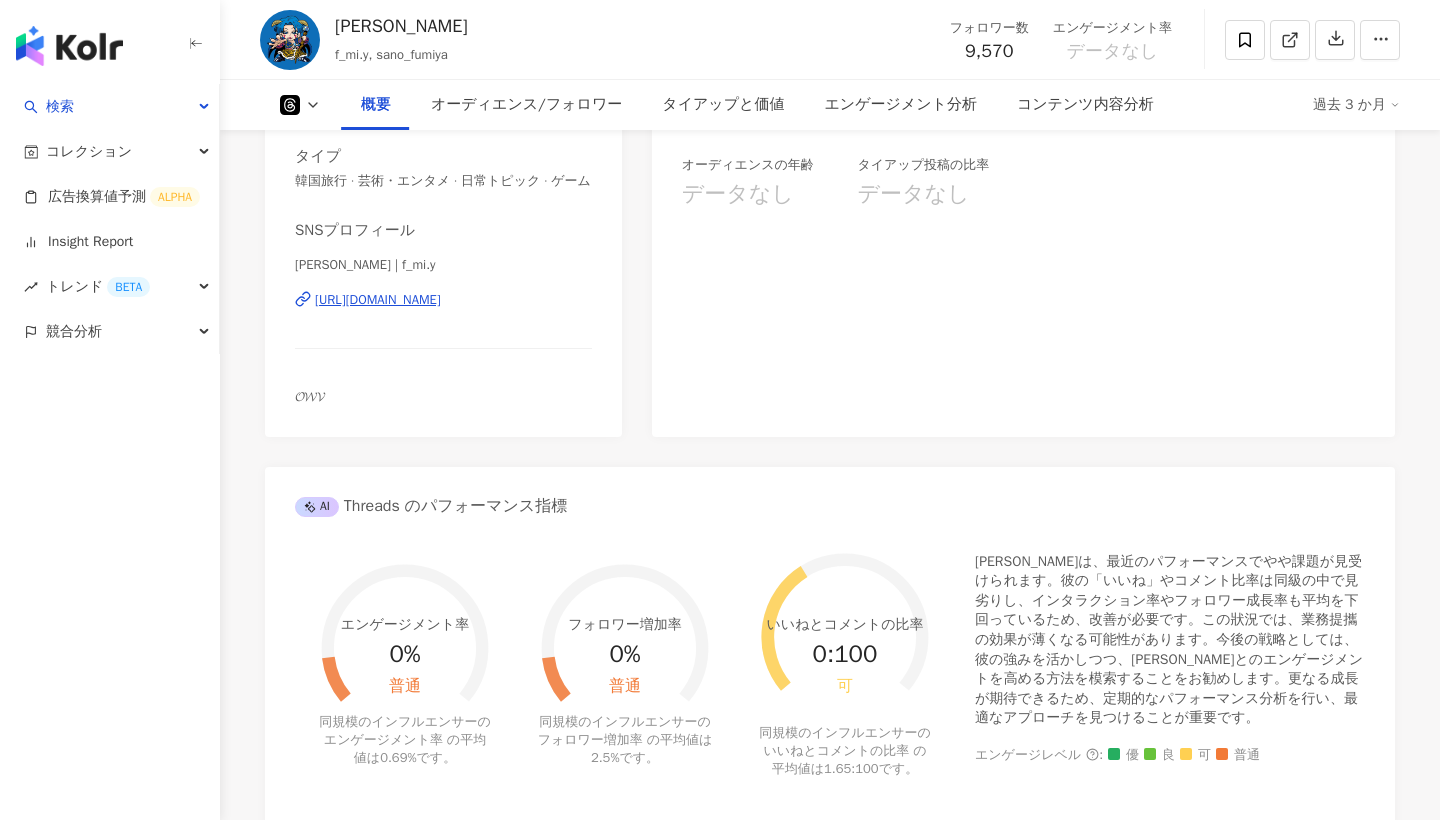 scroll, scrollTop: 206, scrollLeft: 0, axis: vertical 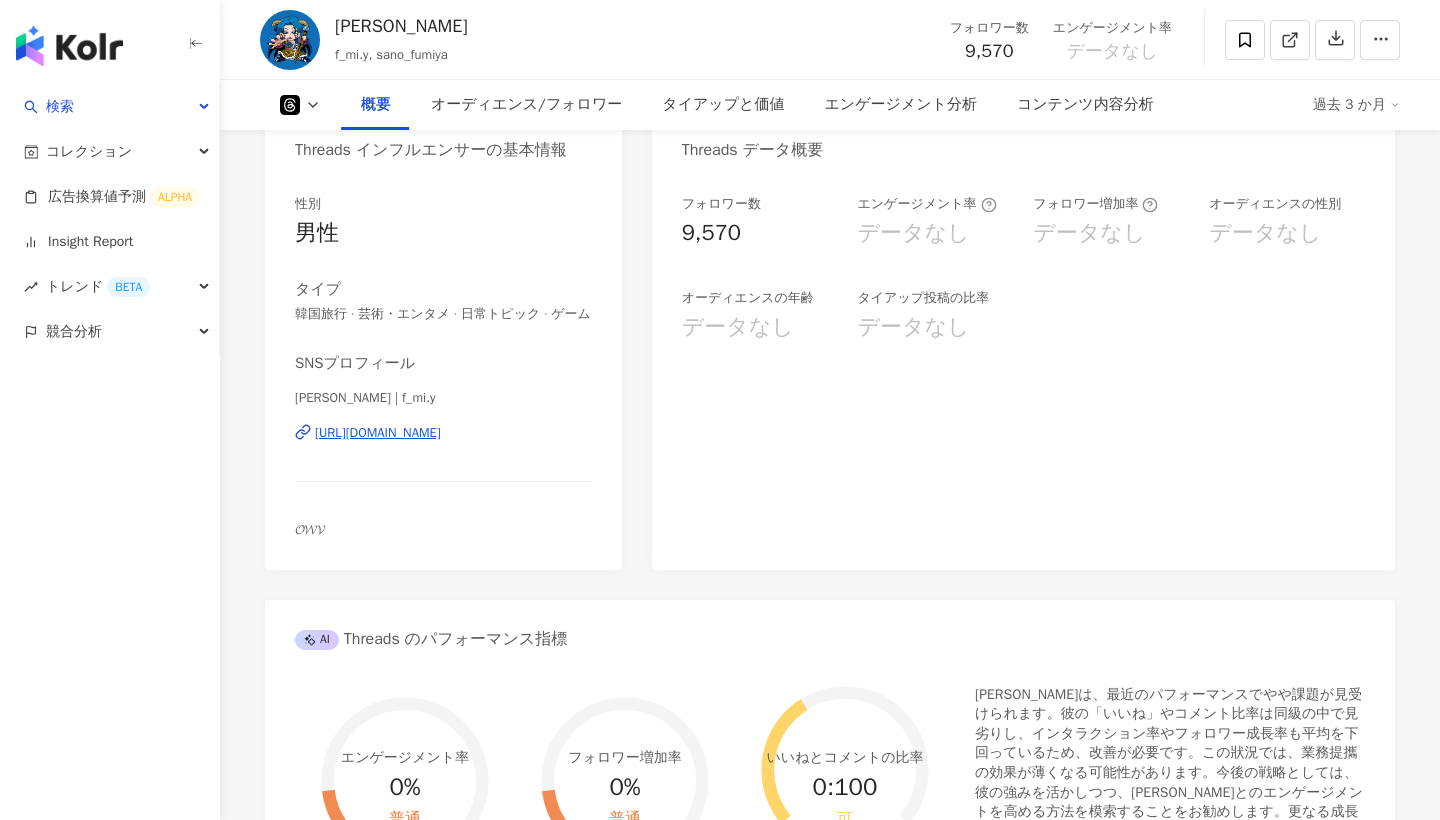 click on "概要 オーディエンス/フォロワー タイアップと価値 エンゲージメント分析 コンテンツ内容分析 過去 3 か月" at bounding box center (830, 105) 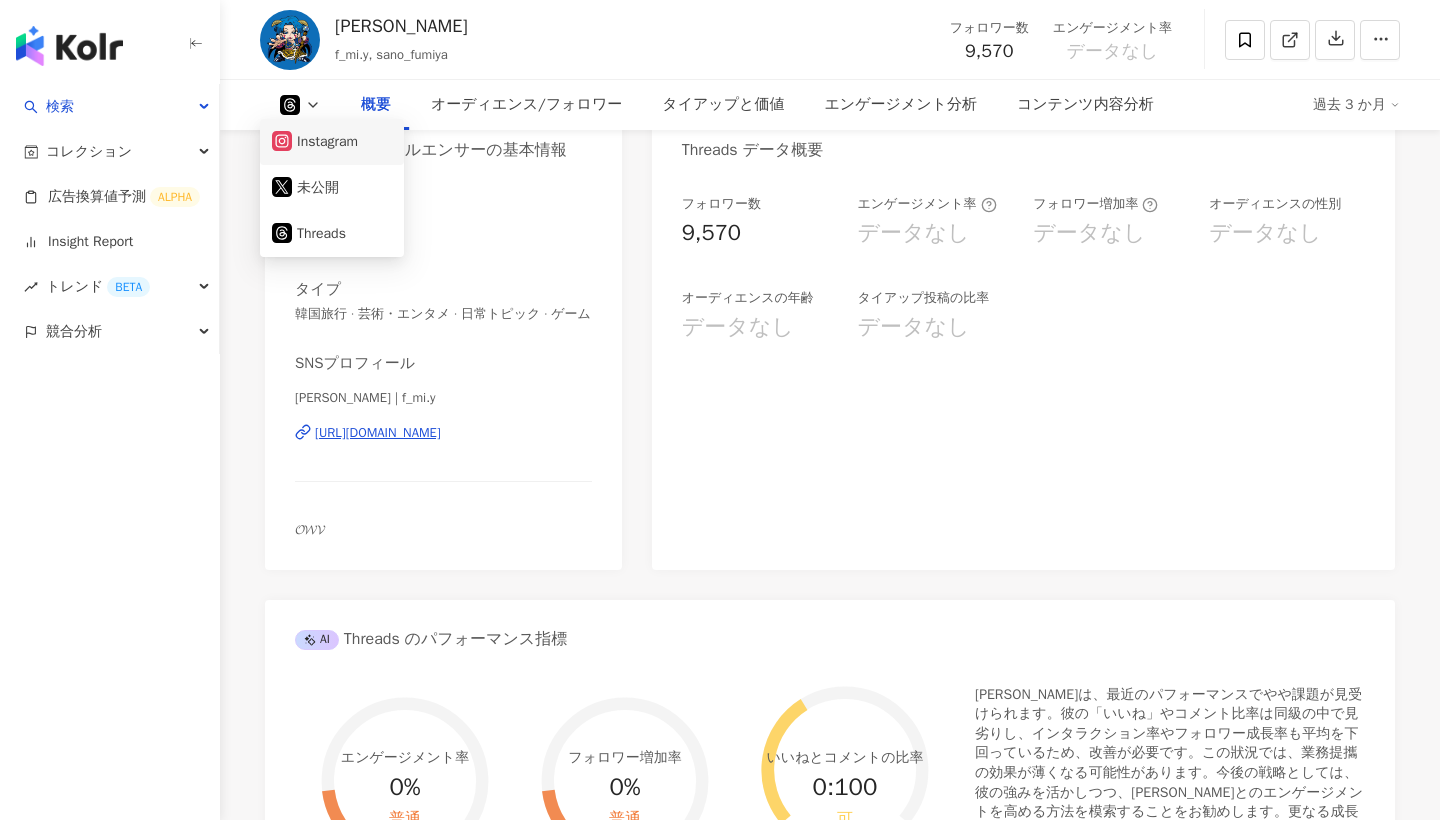 click on "Instagram" at bounding box center [332, 142] 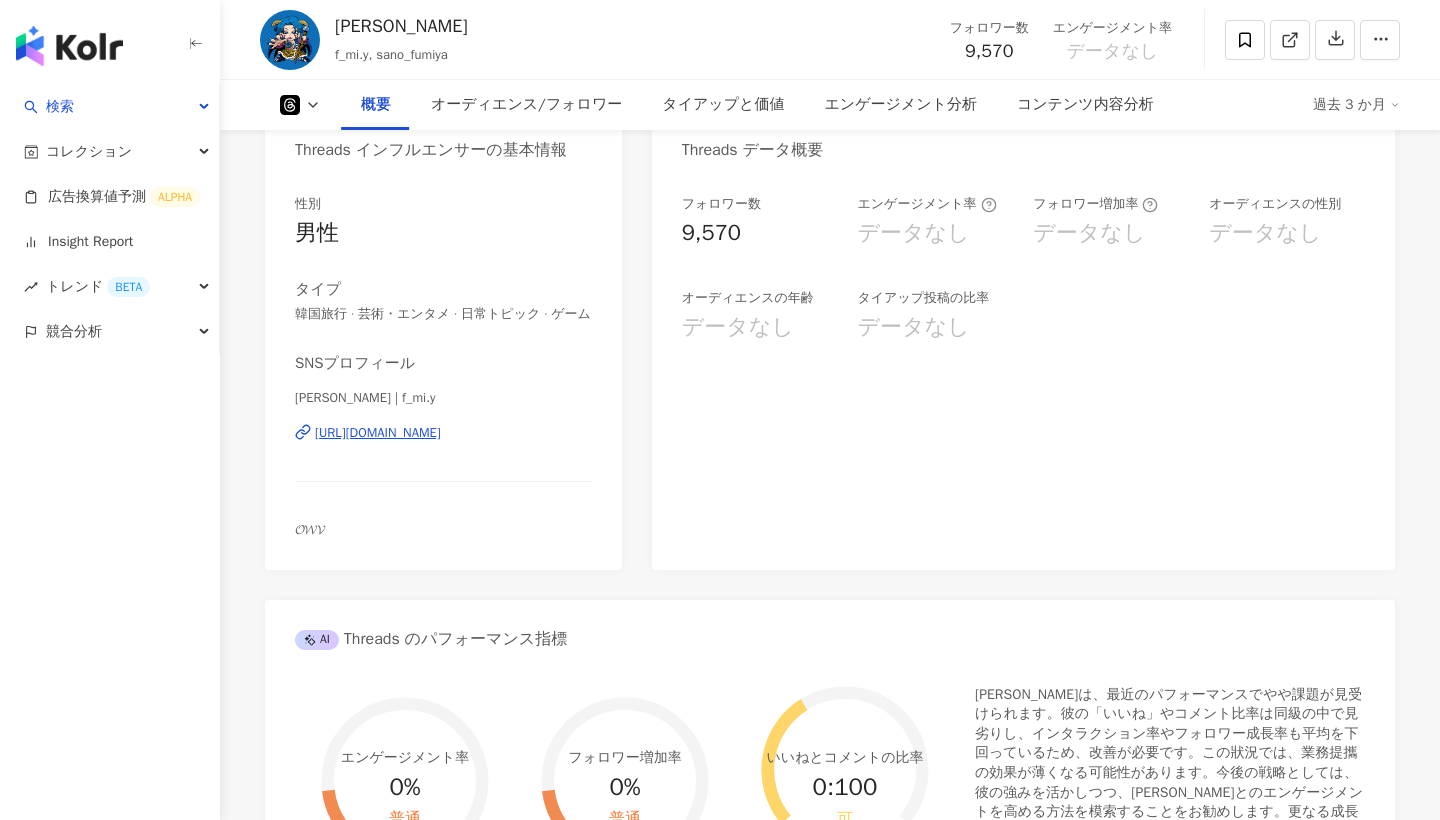 click on "概要 オーディエンス/フォロワー タイアップと価値 エンゲージメント分析 コンテンツ内容分析 過去 3 か月" at bounding box center [830, 105] 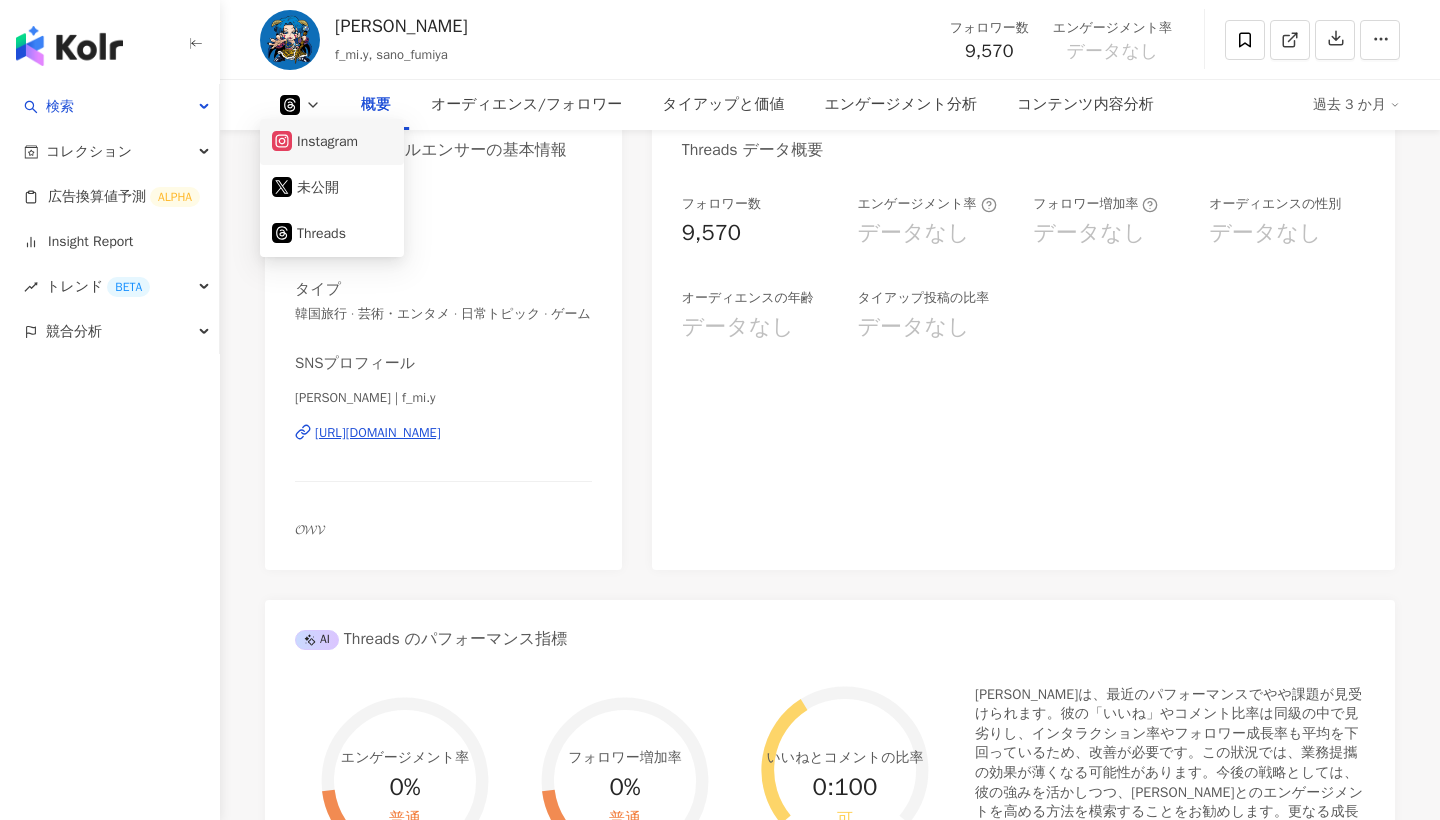 click on "Instagram" at bounding box center [332, 142] 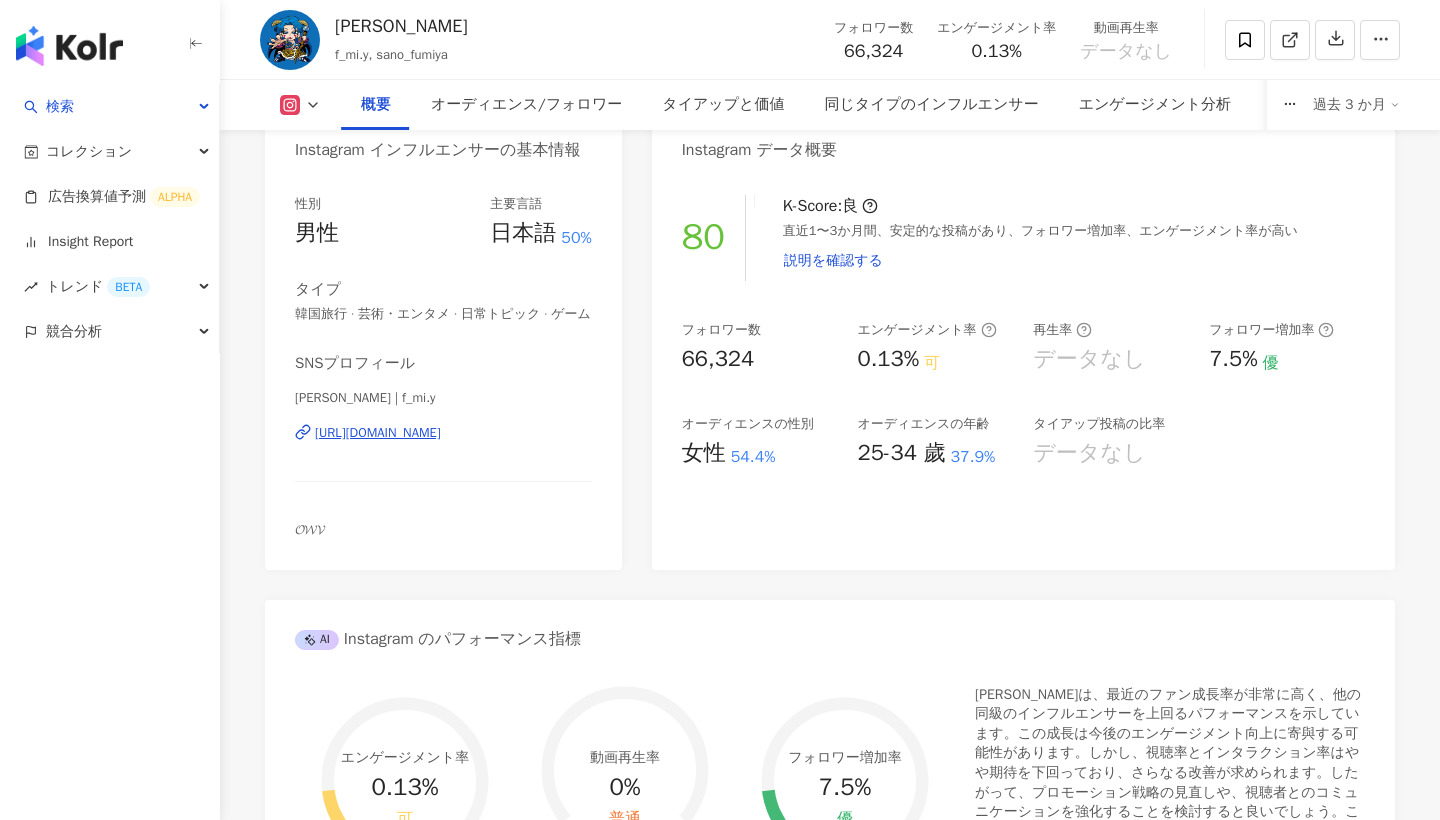 click on "Instagram インフルエンサーの基本情報" at bounding box center (443, 142) 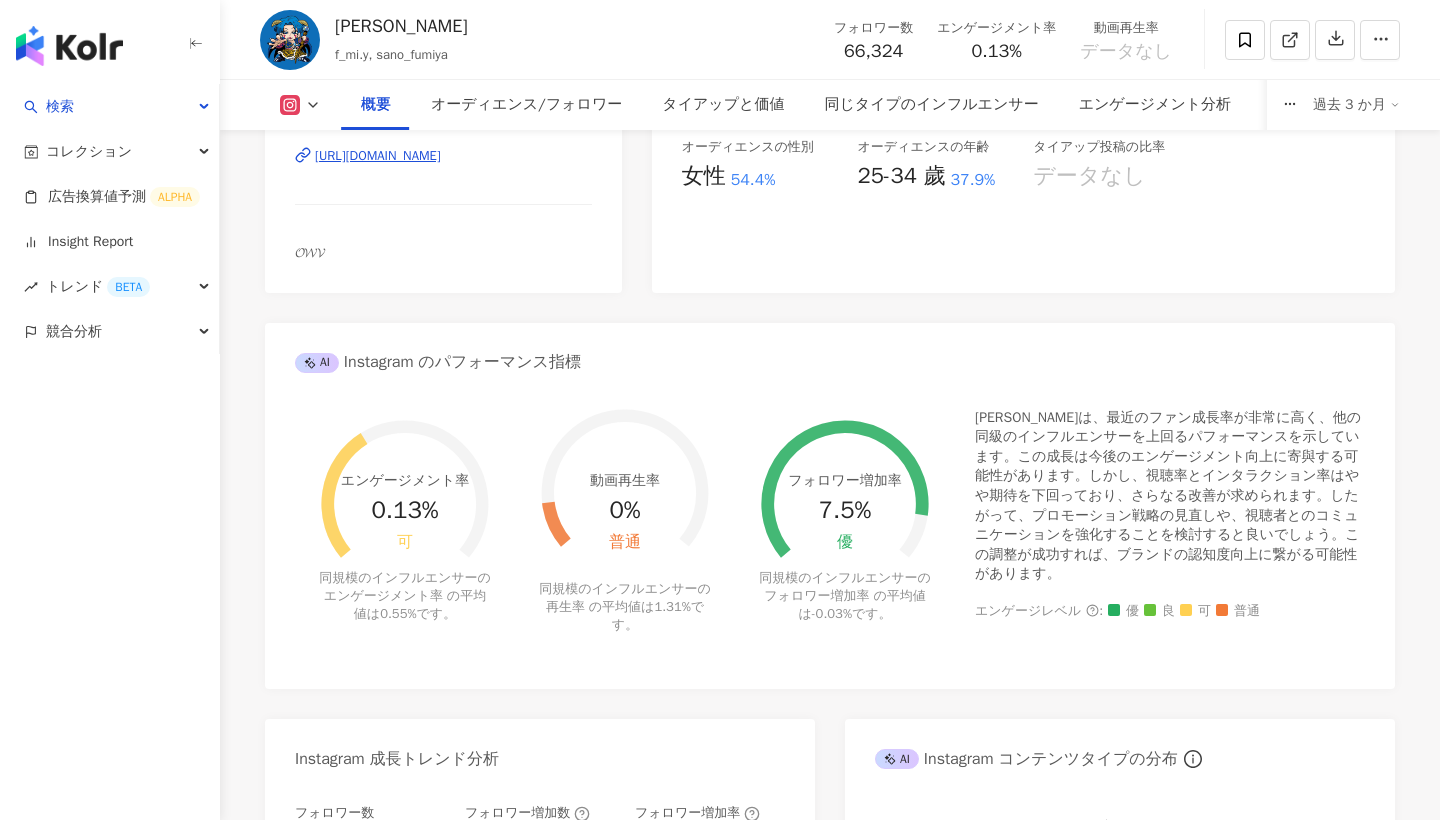 scroll, scrollTop: 218, scrollLeft: 0, axis: vertical 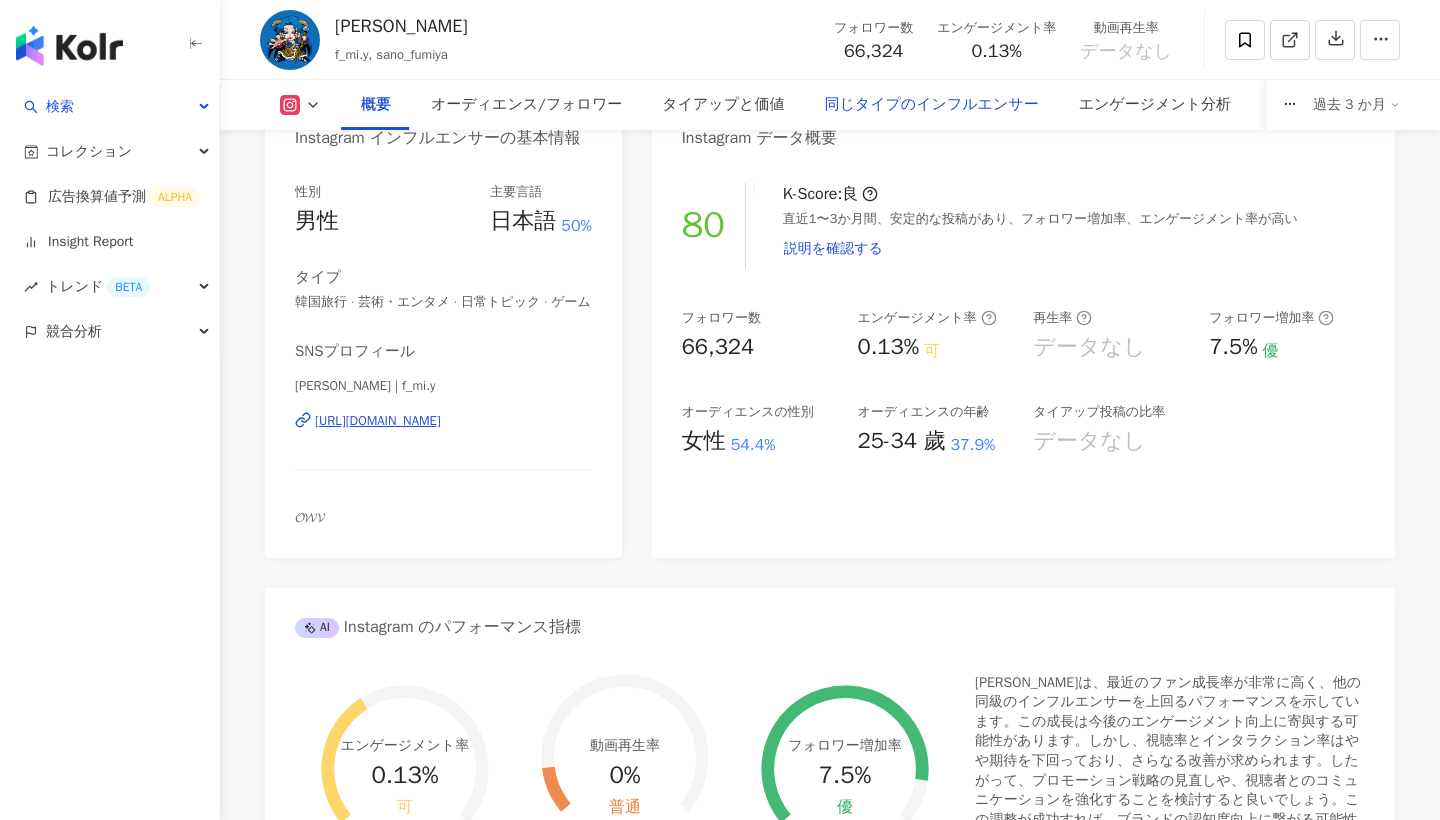 click on "同じタイプのインフルエンサー" at bounding box center [931, 105] 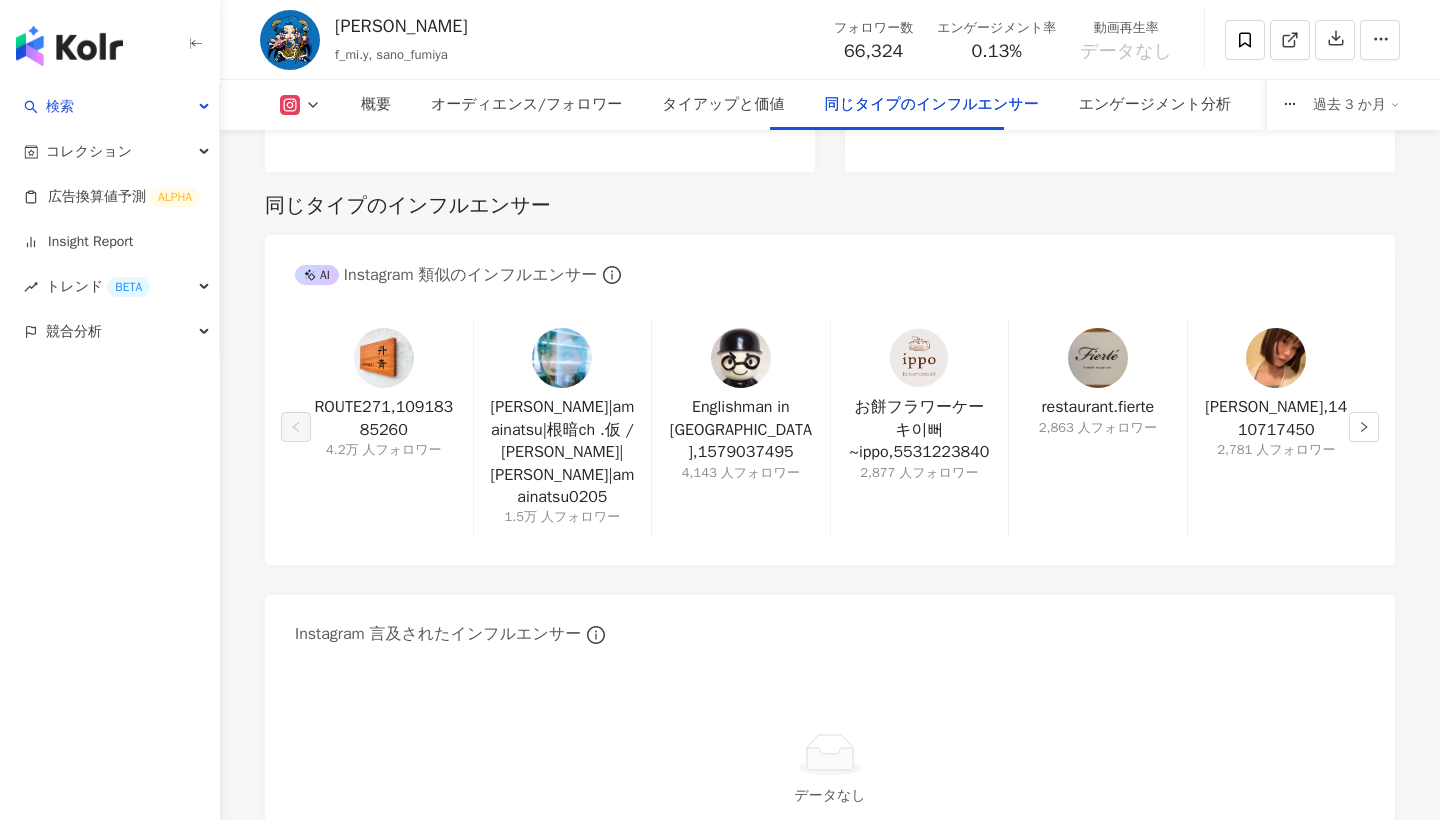 scroll, scrollTop: 3198, scrollLeft: 0, axis: vertical 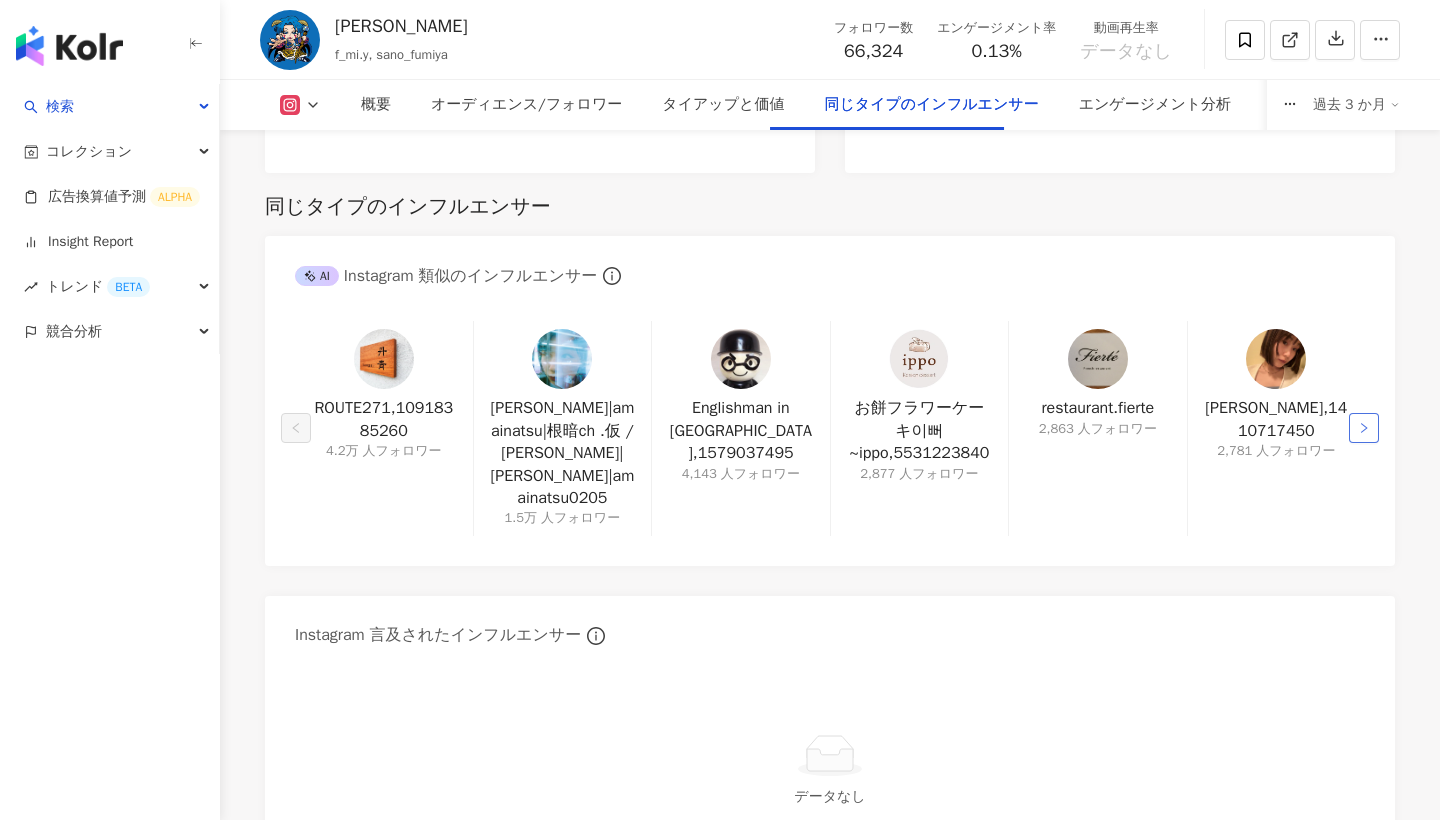 click 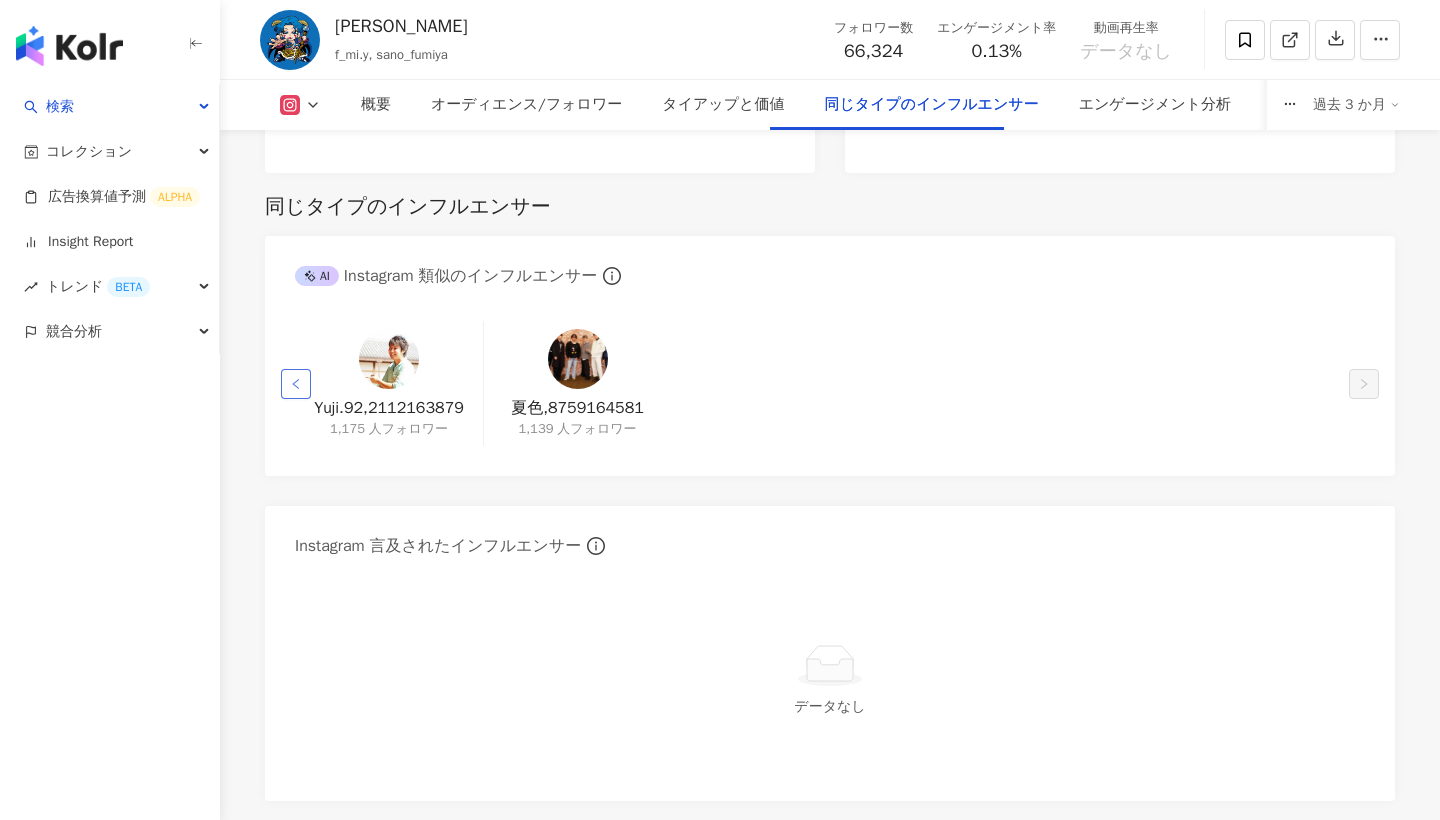 click at bounding box center (296, 384) 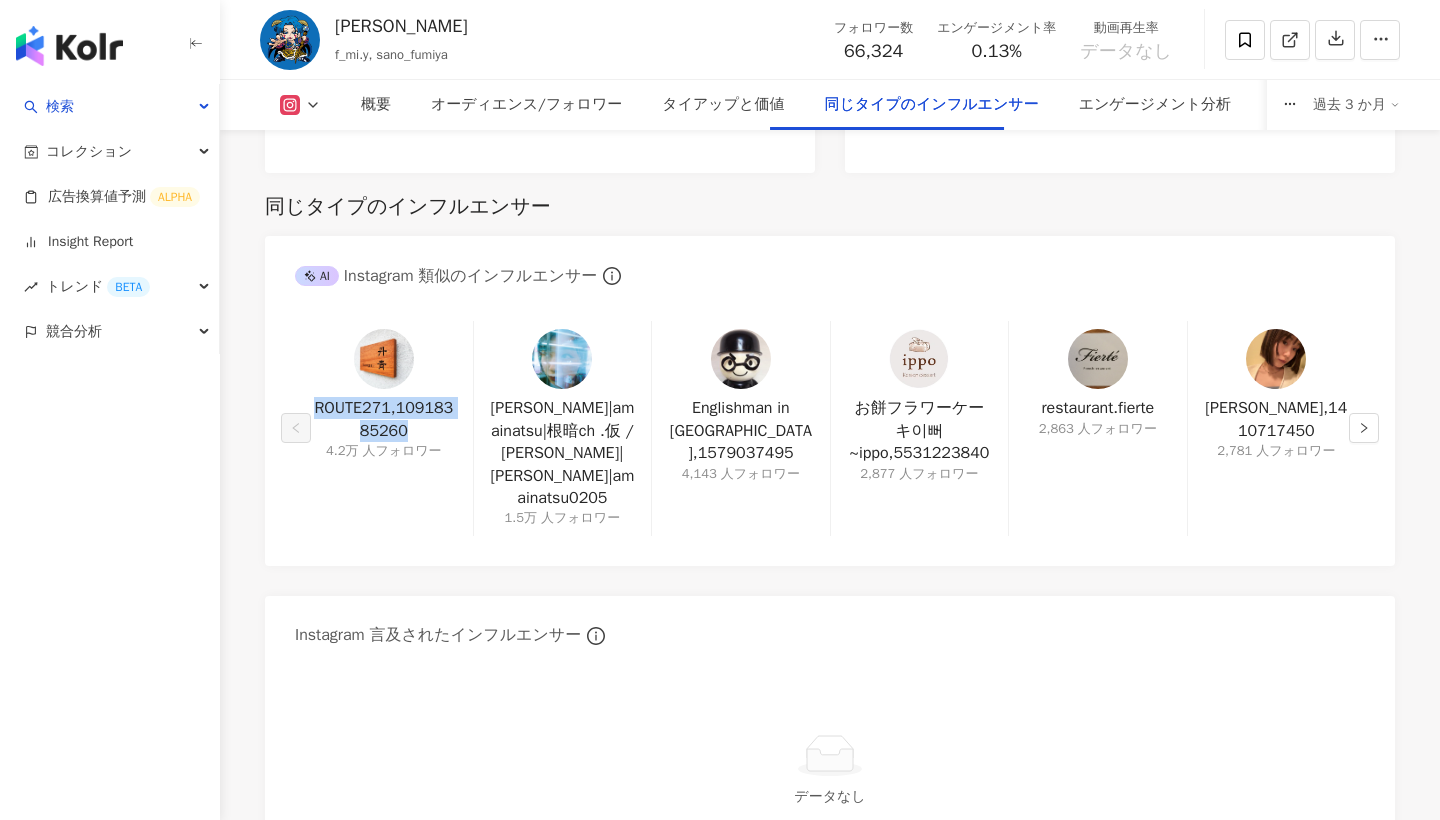 click on "ROUTE271,10918385260 4.2万 人フォロワー [PERSON_NAME]|amainatsu|根暗ch .仮 / [PERSON_NAME]|[PERSON_NAME]|amainatsu0205 1.5万 人フォロワー Englishman in [GEOGRAPHIC_DATA],1579037495 4,143 人フォロワー お餅フラワーケーキ이뻐~ippo,5531223840 2,877 人フォロワー restaurant.fierte 2,863 人フォロワー [PERSON_NAME],1410717450 2,781 人フォロワー" at bounding box center [830, 433] 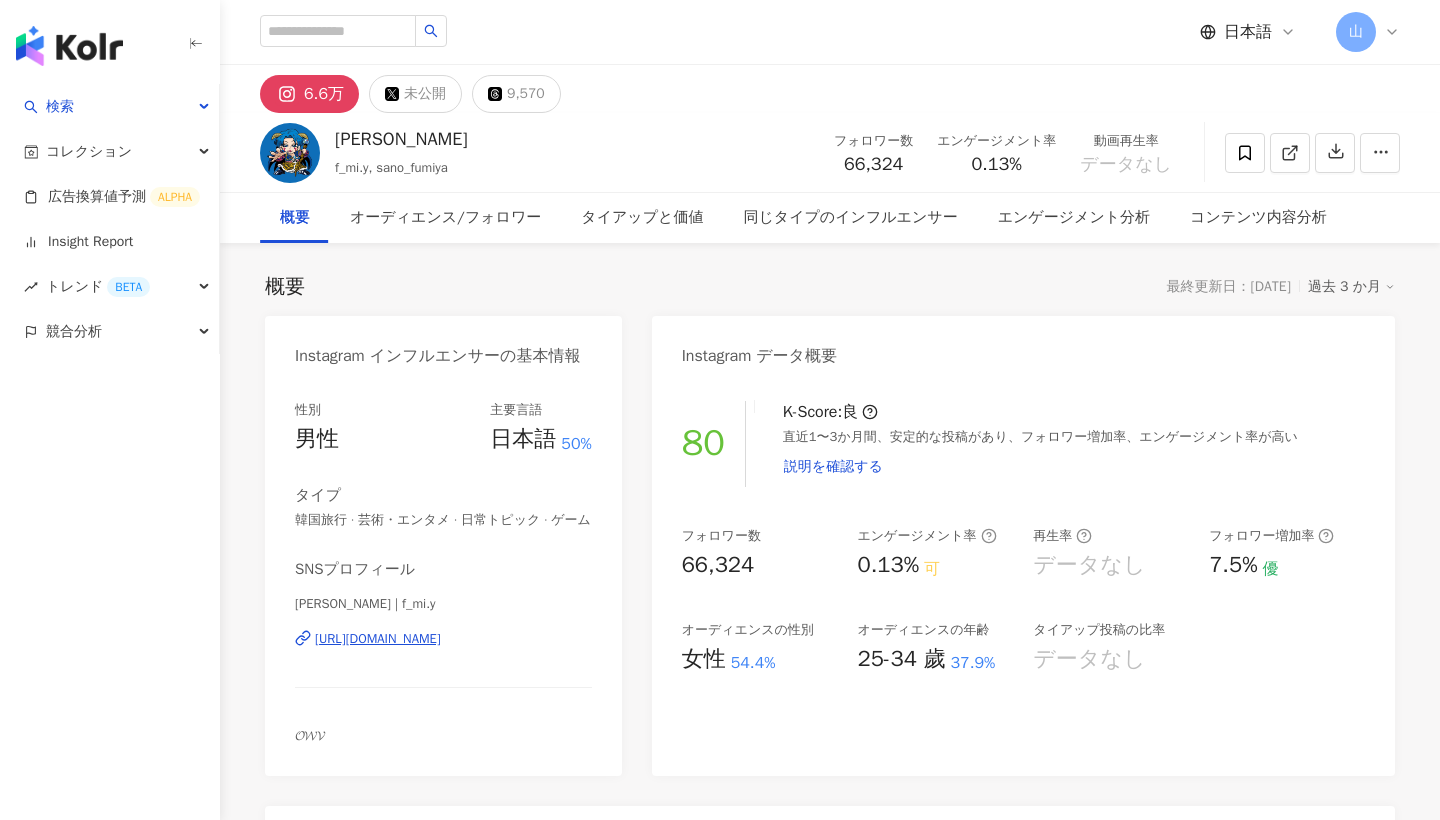 scroll, scrollTop: 0, scrollLeft: 0, axis: both 